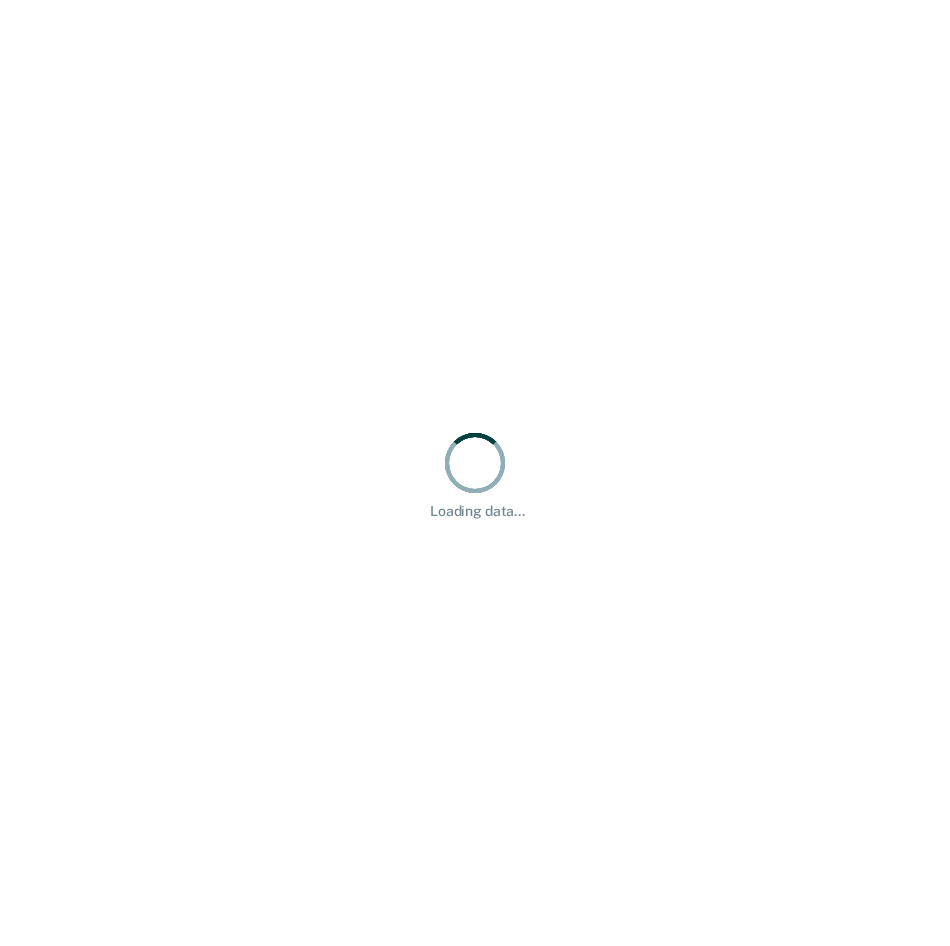 scroll, scrollTop: 0, scrollLeft: 0, axis: both 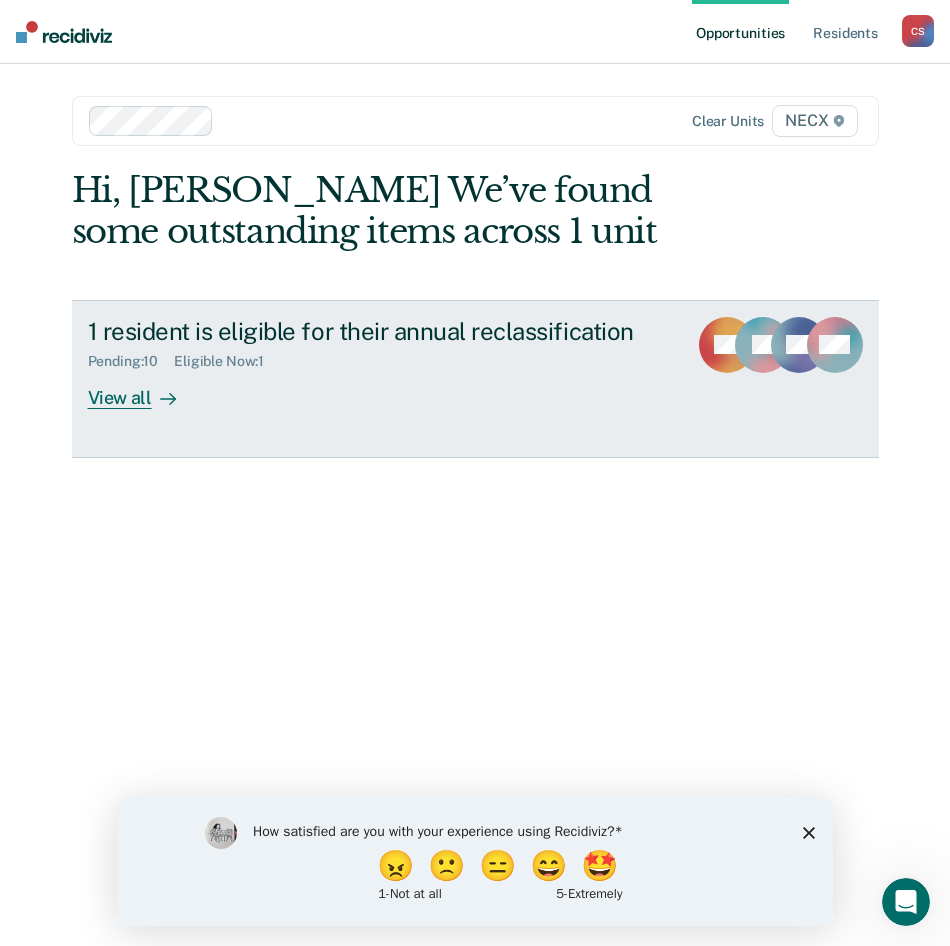 click on "View all" at bounding box center (144, 389) 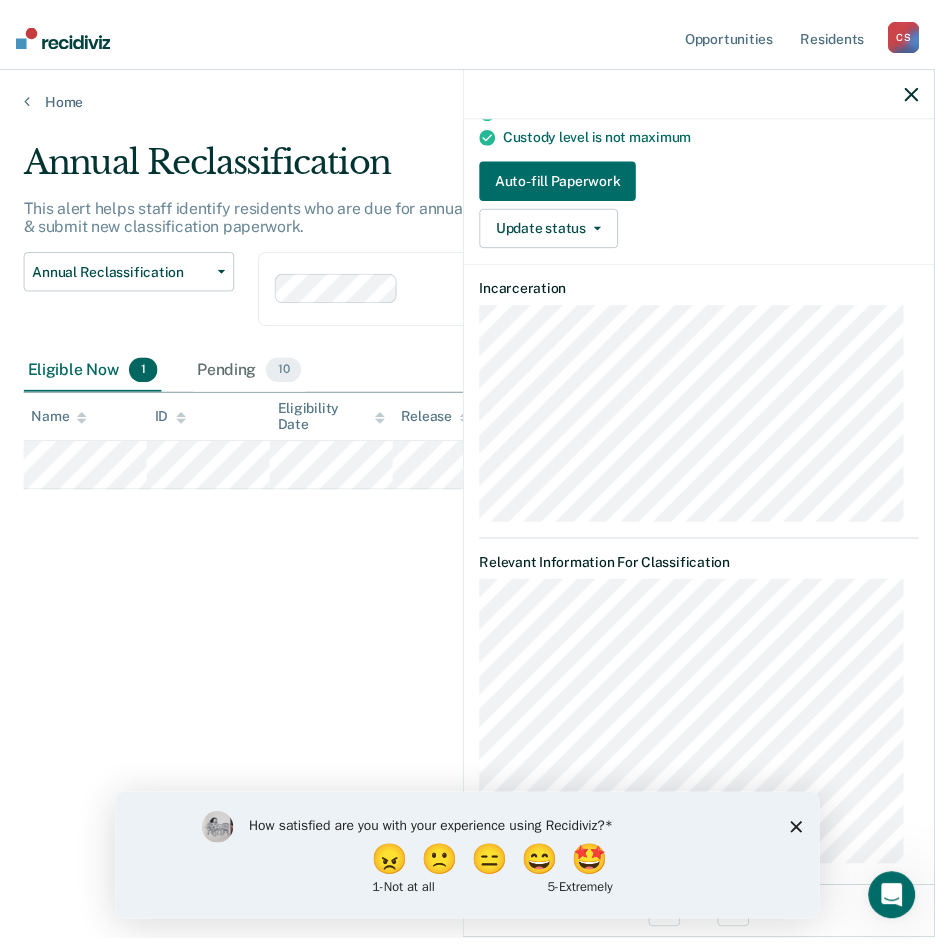 scroll, scrollTop: 212, scrollLeft: 0, axis: vertical 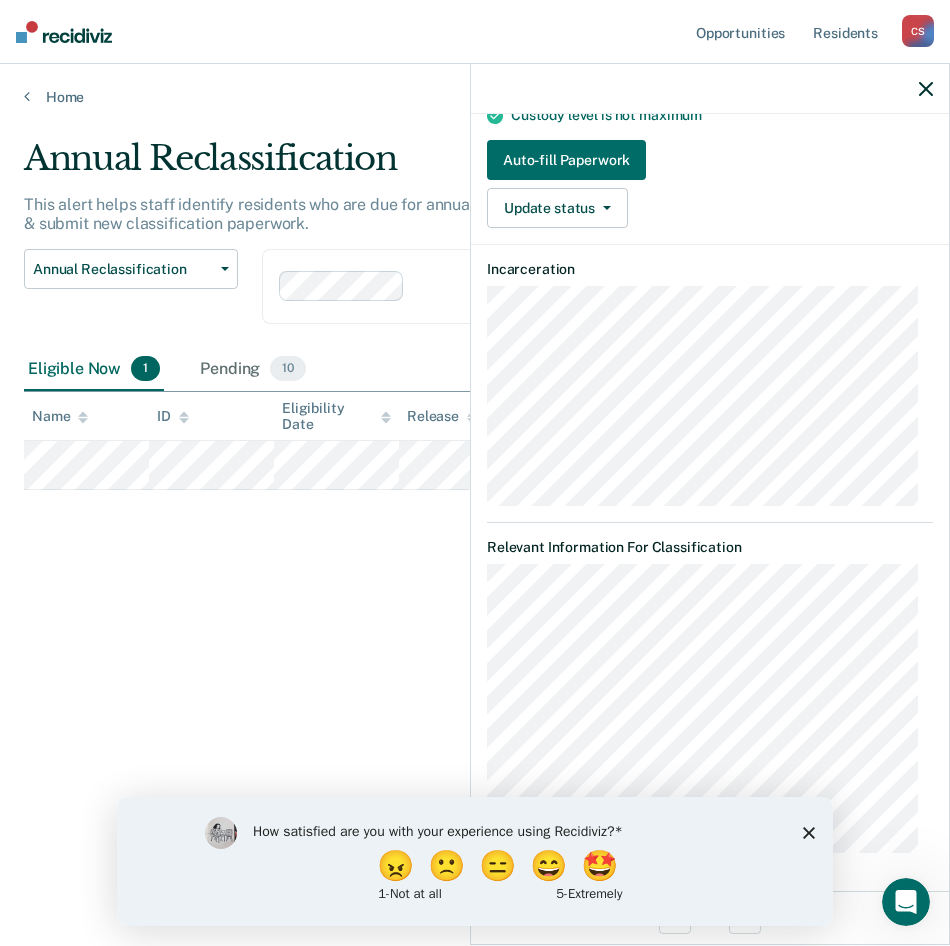 click on "Annual Reclassification   This alert helps staff identify residents who are due for annual custody reclassification and directs staff to complete & submit new classification paperwork. Annual Reclassification Custody Level Downgrade Annual Reclassification Initial Classification Clear   units NECX   Eligible Now 1 Pending 10
To pick up a draggable item, press the space bar.
While dragging, use the arrow keys to move the item.
Press space again to drop the item in its new position, or press escape to cancel.
Name ID Eligibility Date Release Last Viewed Status" at bounding box center [475, 467] 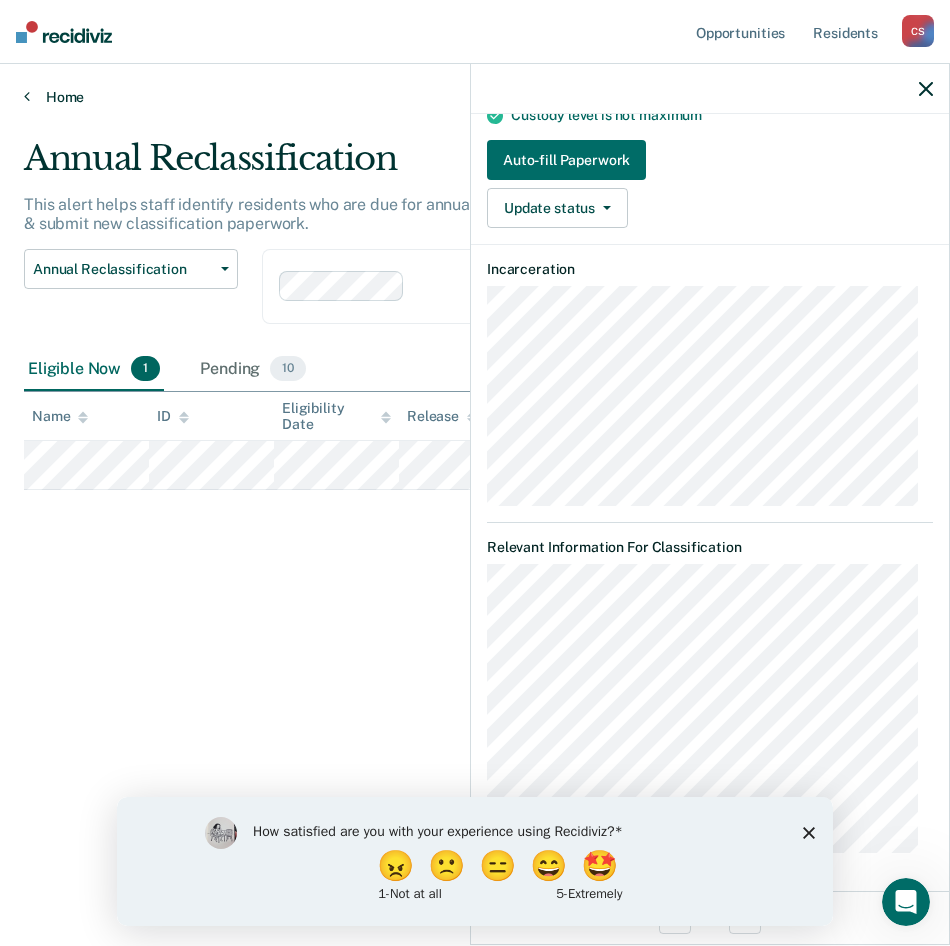 click on "Home" at bounding box center (475, 97) 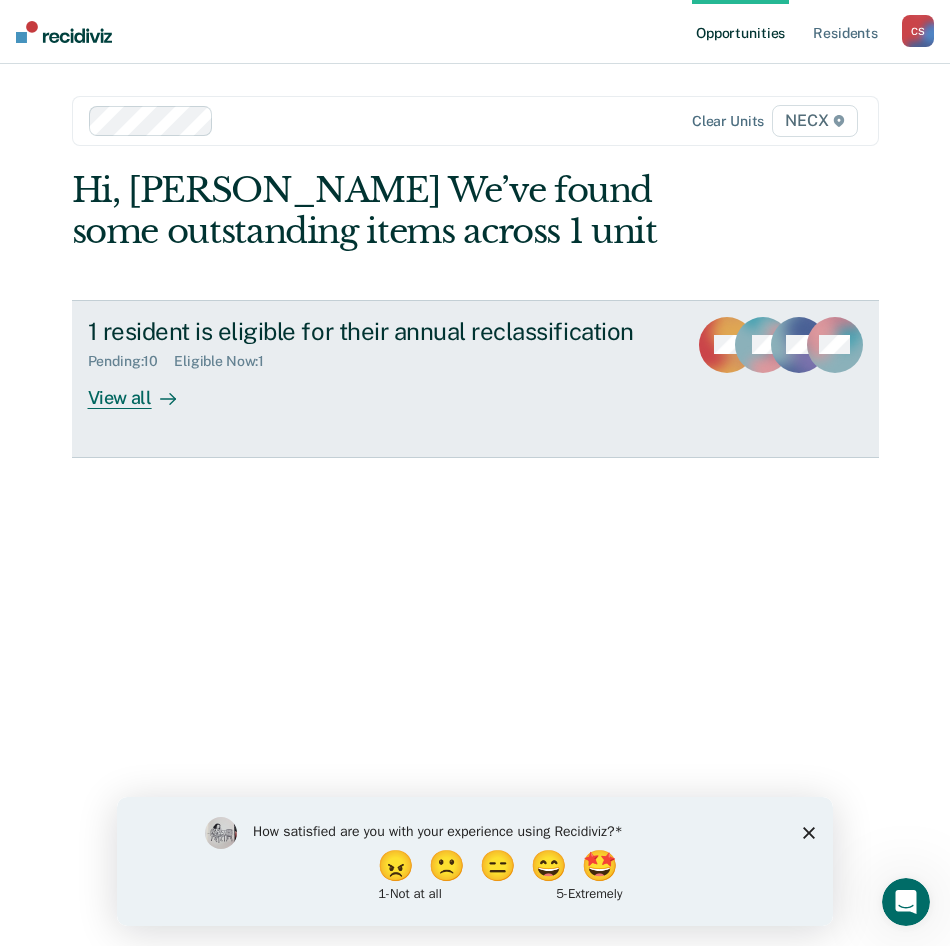 click on "View all" at bounding box center (144, 389) 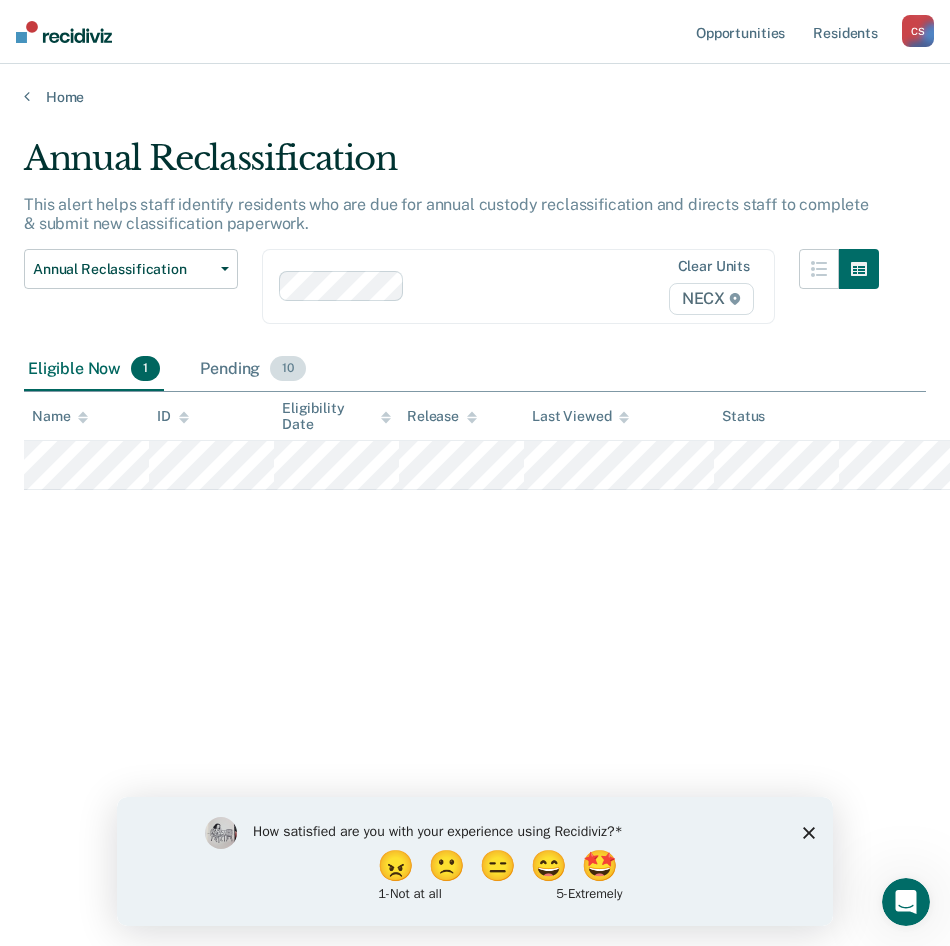 click on "10" at bounding box center (288, 369) 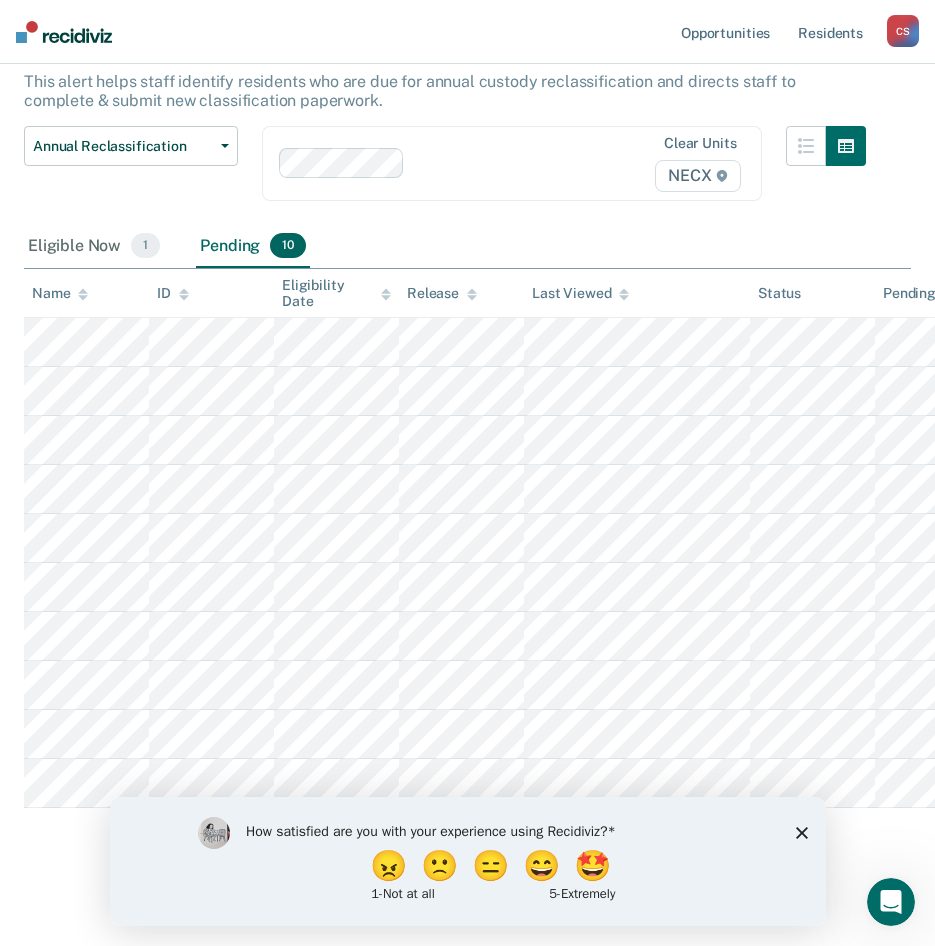 scroll, scrollTop: 129, scrollLeft: 0, axis: vertical 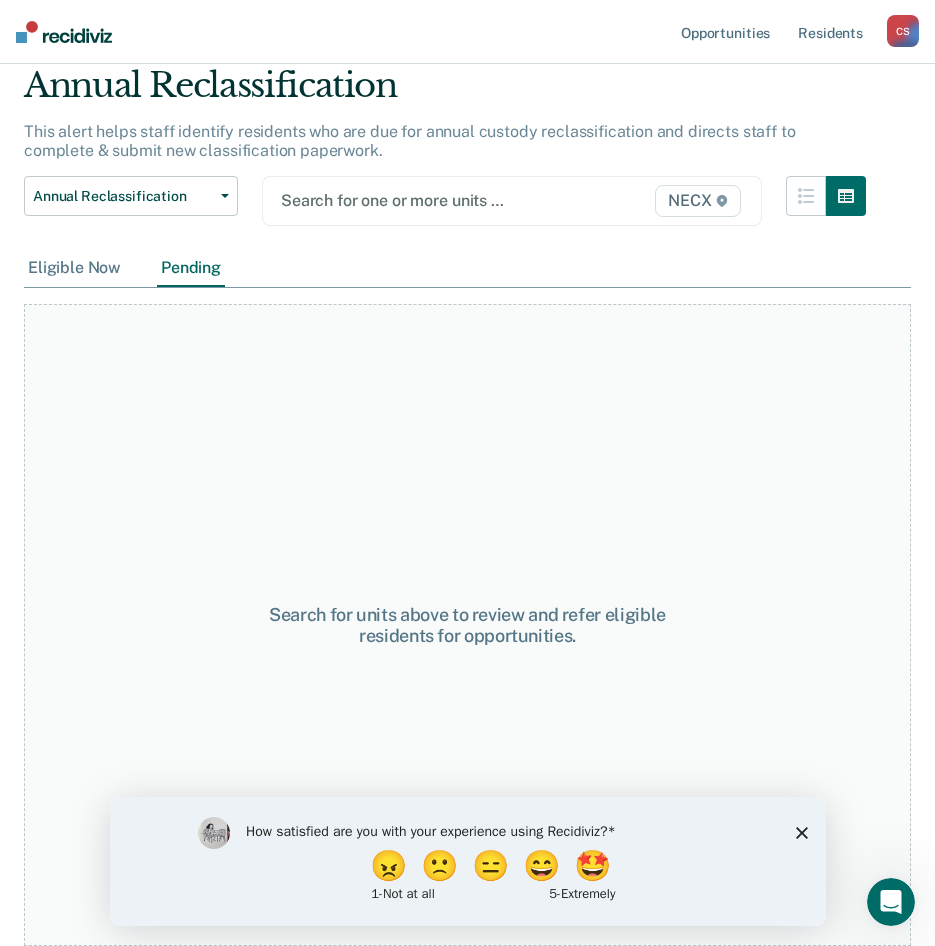 click on "Eligible Now" at bounding box center [74, 268] 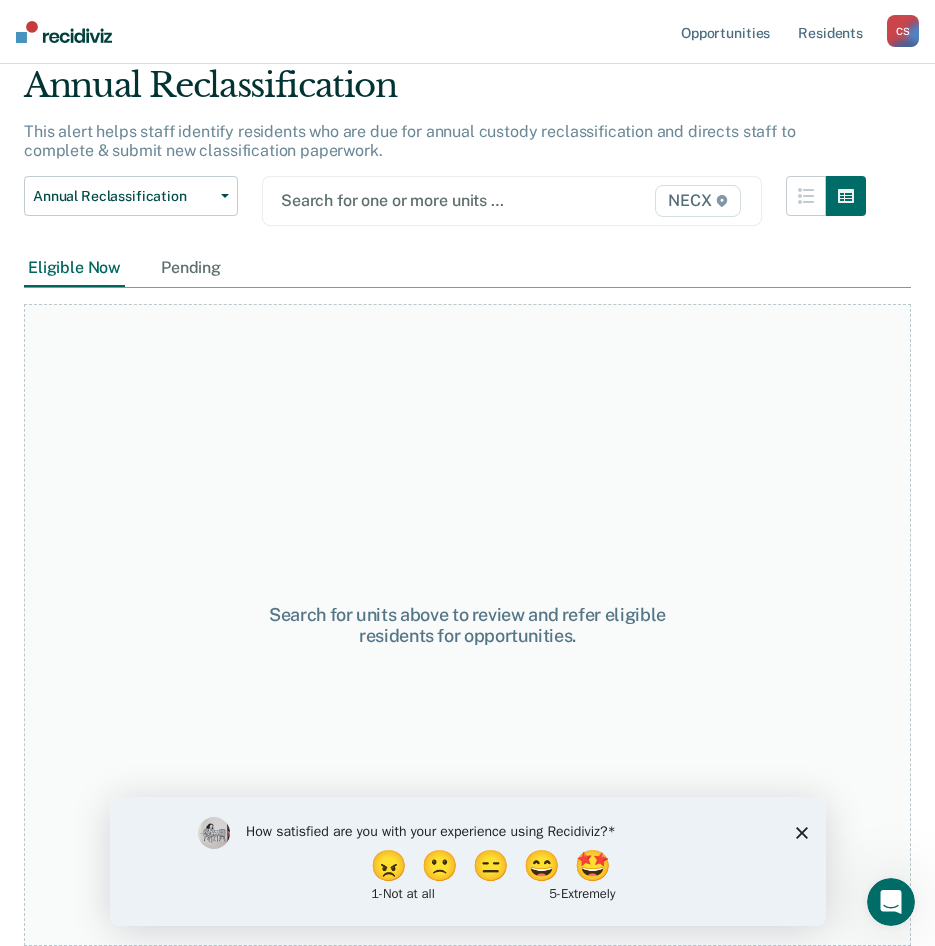click 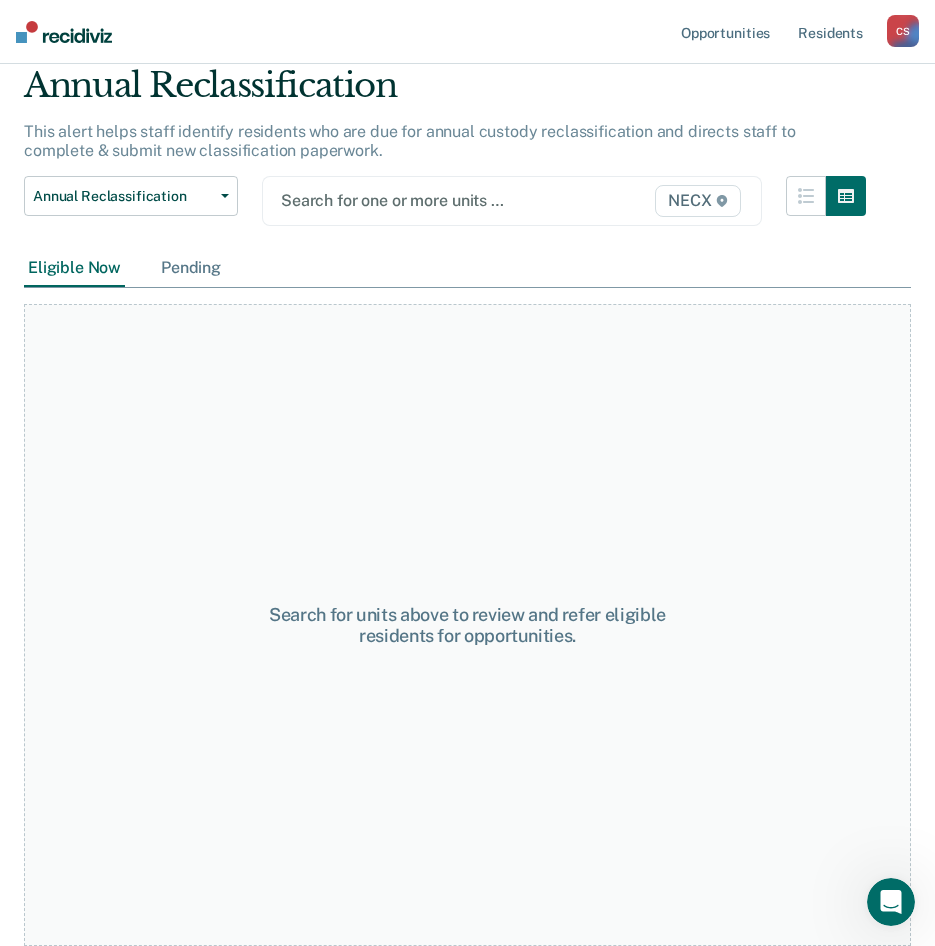 click on "Pending" at bounding box center (191, 268) 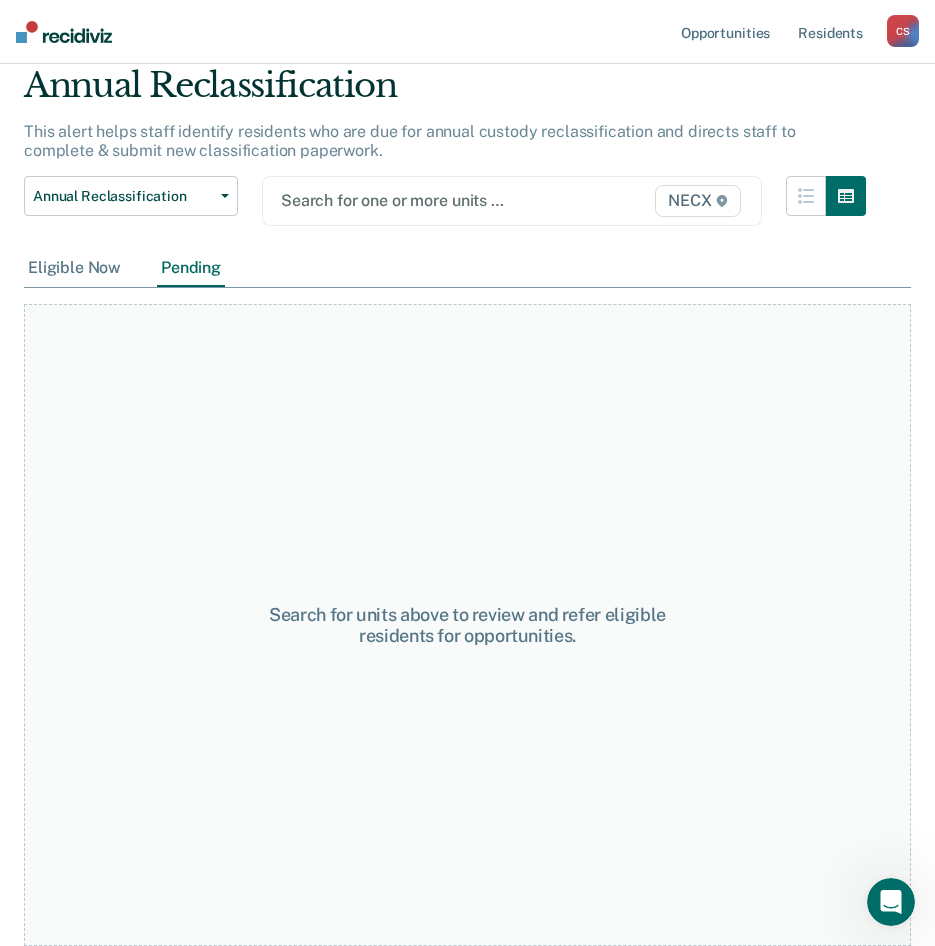 click on "Eligible Now" at bounding box center [74, 268] 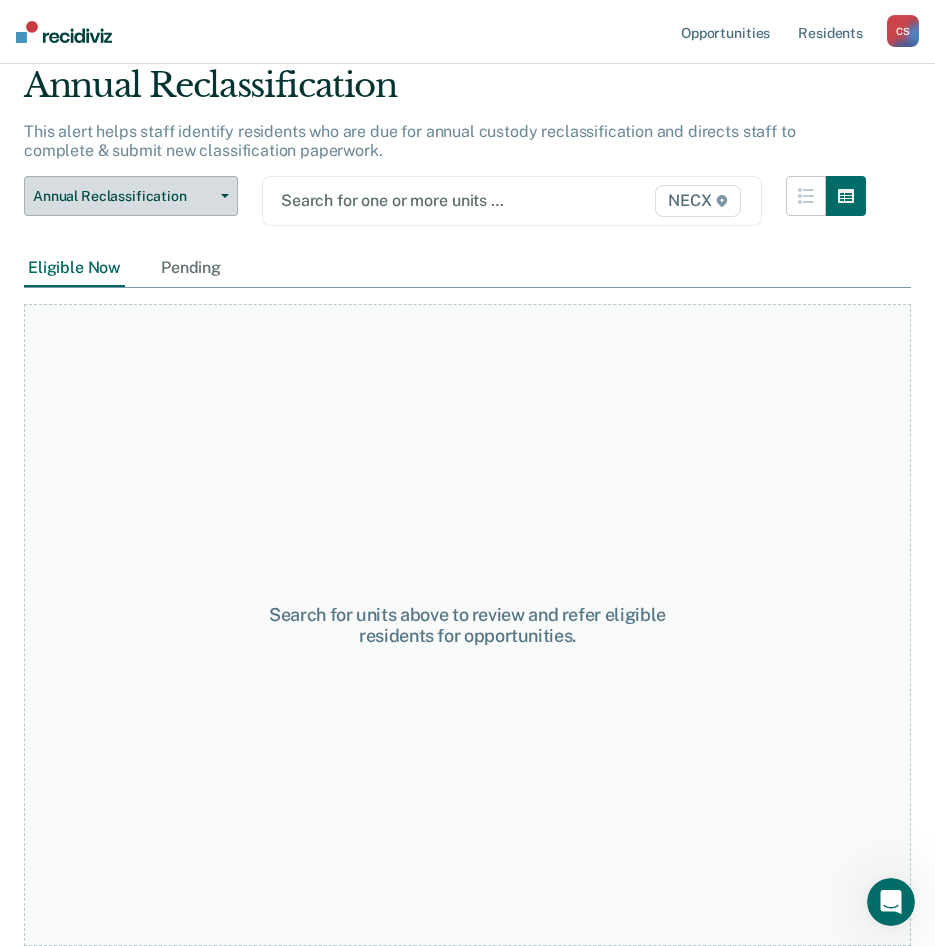 click on "Annual Reclassification" at bounding box center (123, 196) 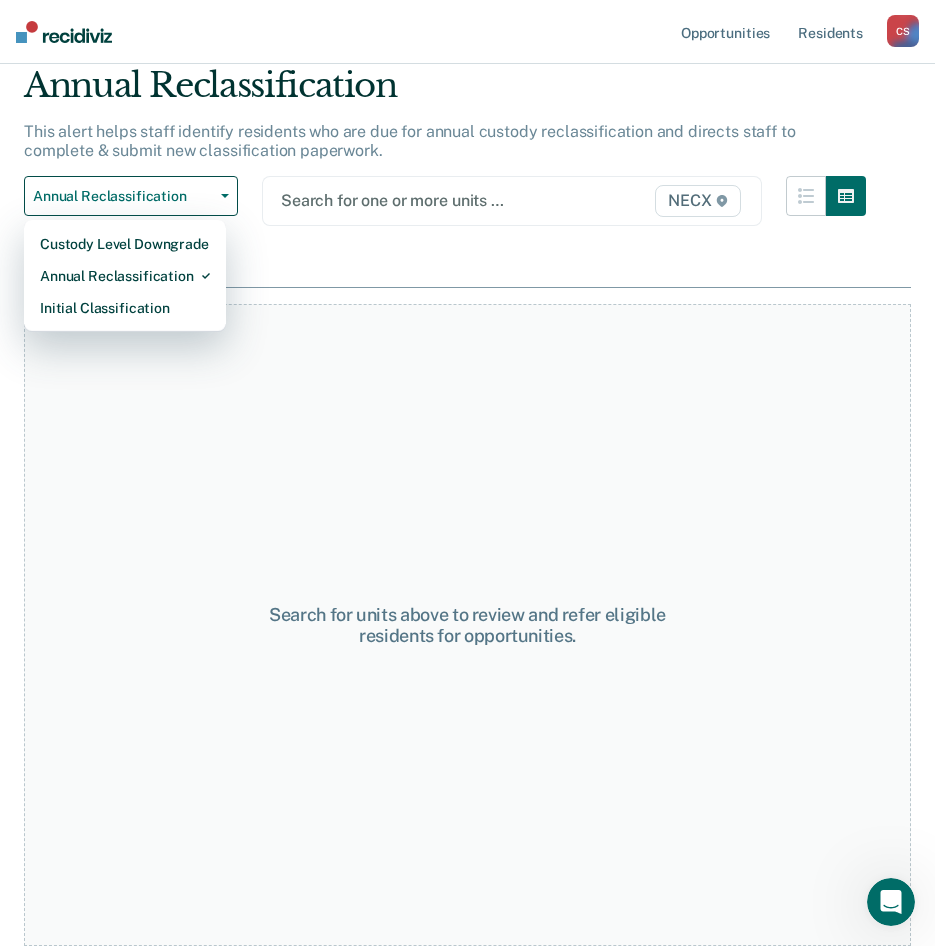 click on "Annual Reclassification Custody Level Downgrade Annual Reclassification Initial Classification Search for one or more units … NECX" at bounding box center [445, 213] 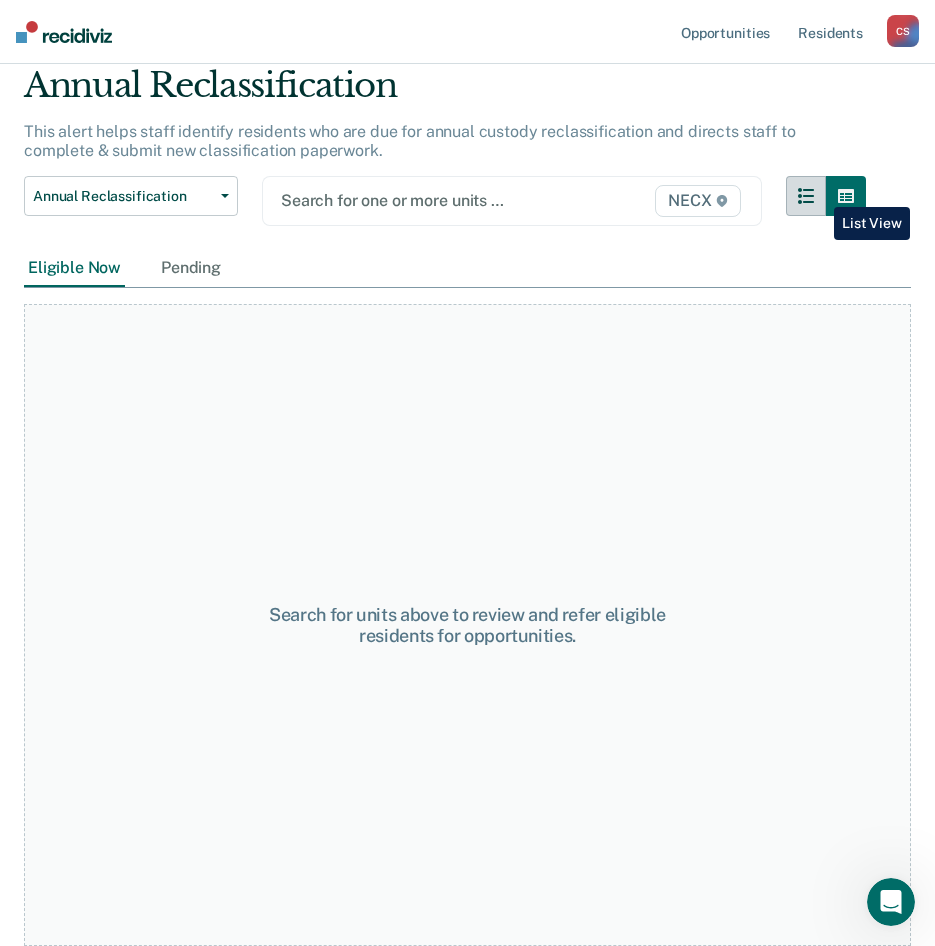 click 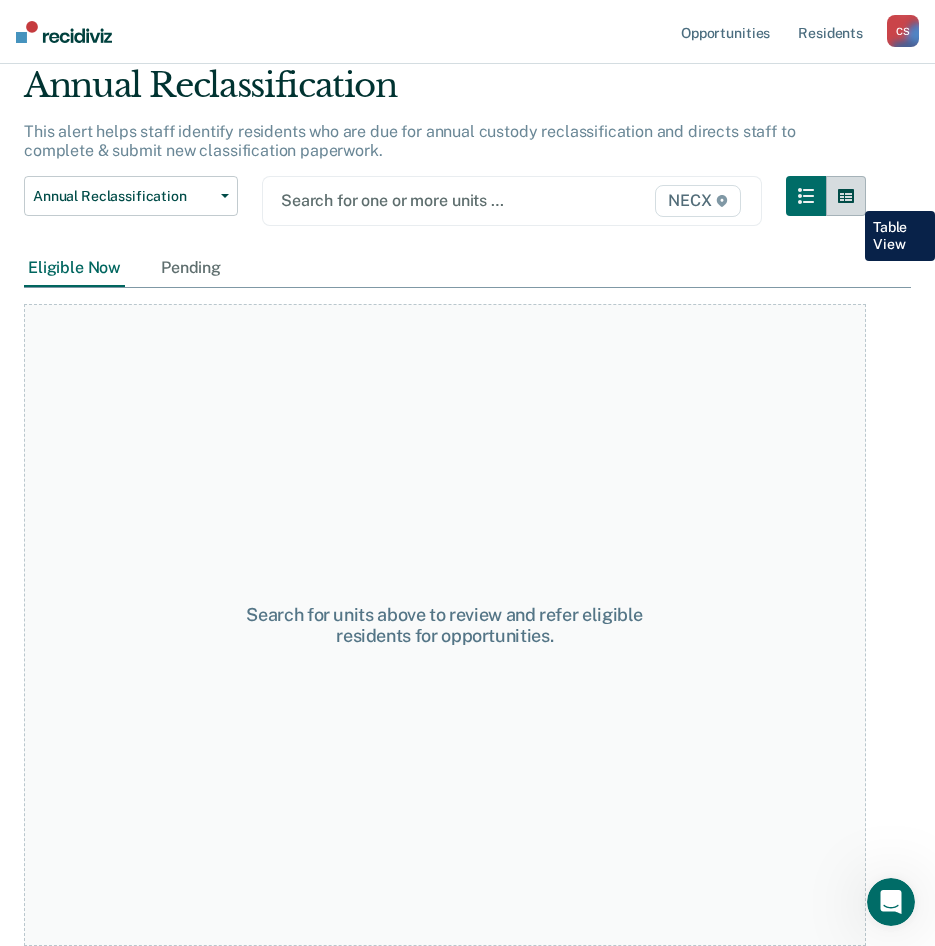 click at bounding box center (846, 196) 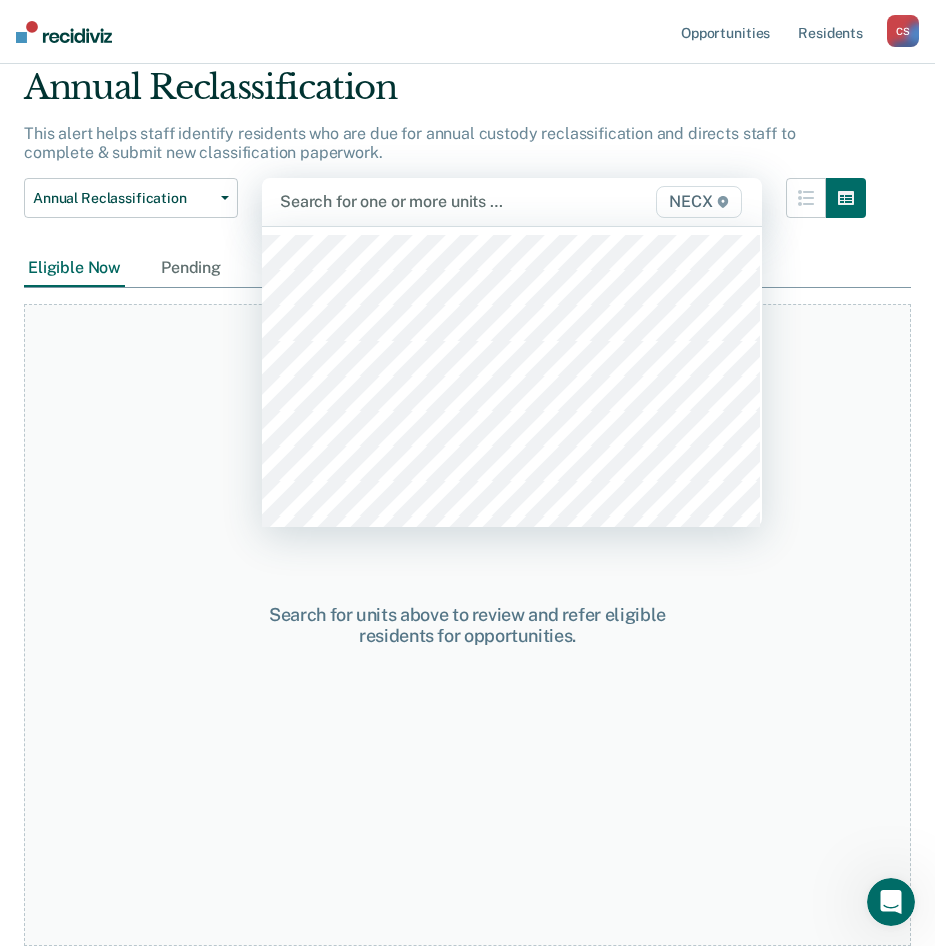 click on "NECX" at bounding box center [698, 202] 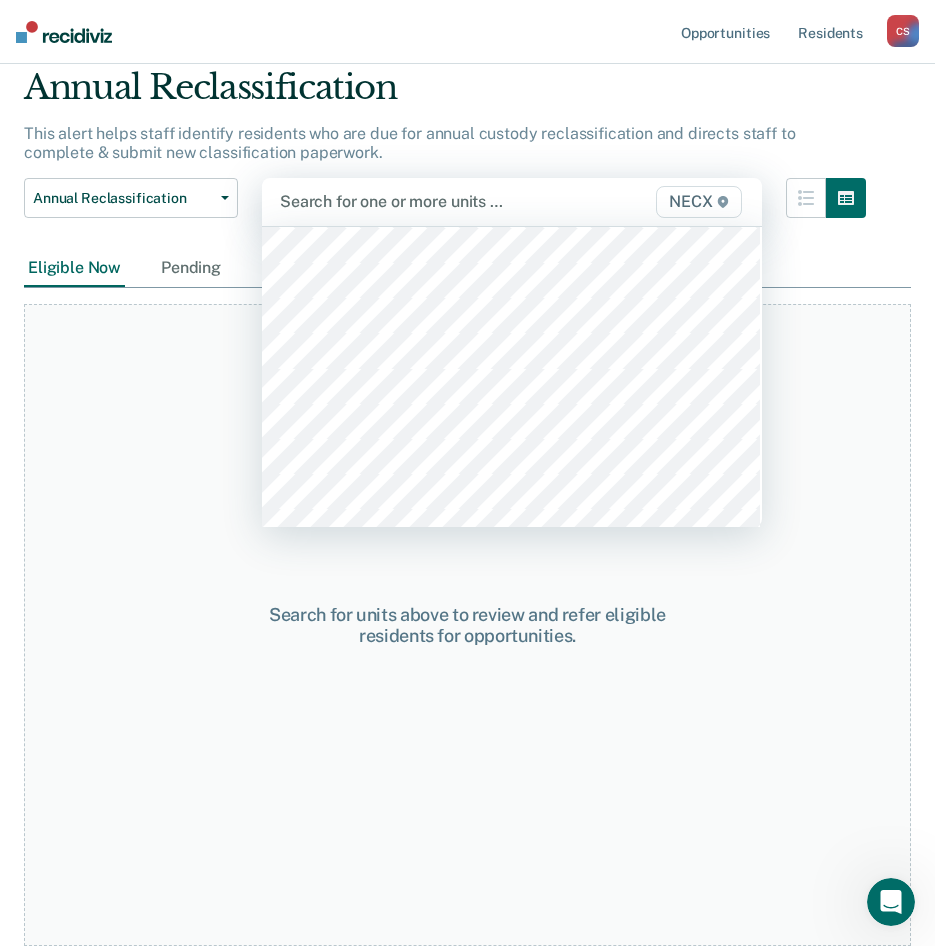 scroll, scrollTop: 4800, scrollLeft: 0, axis: vertical 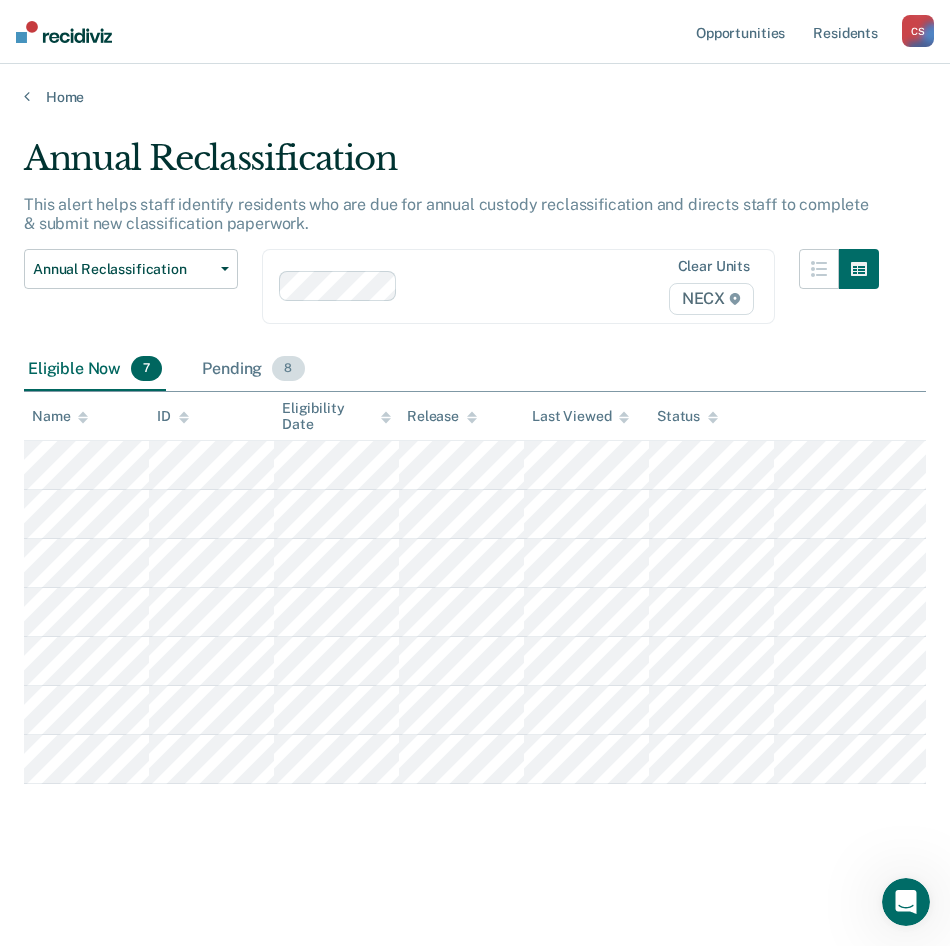 click on "Pending 8" at bounding box center (253, 370) 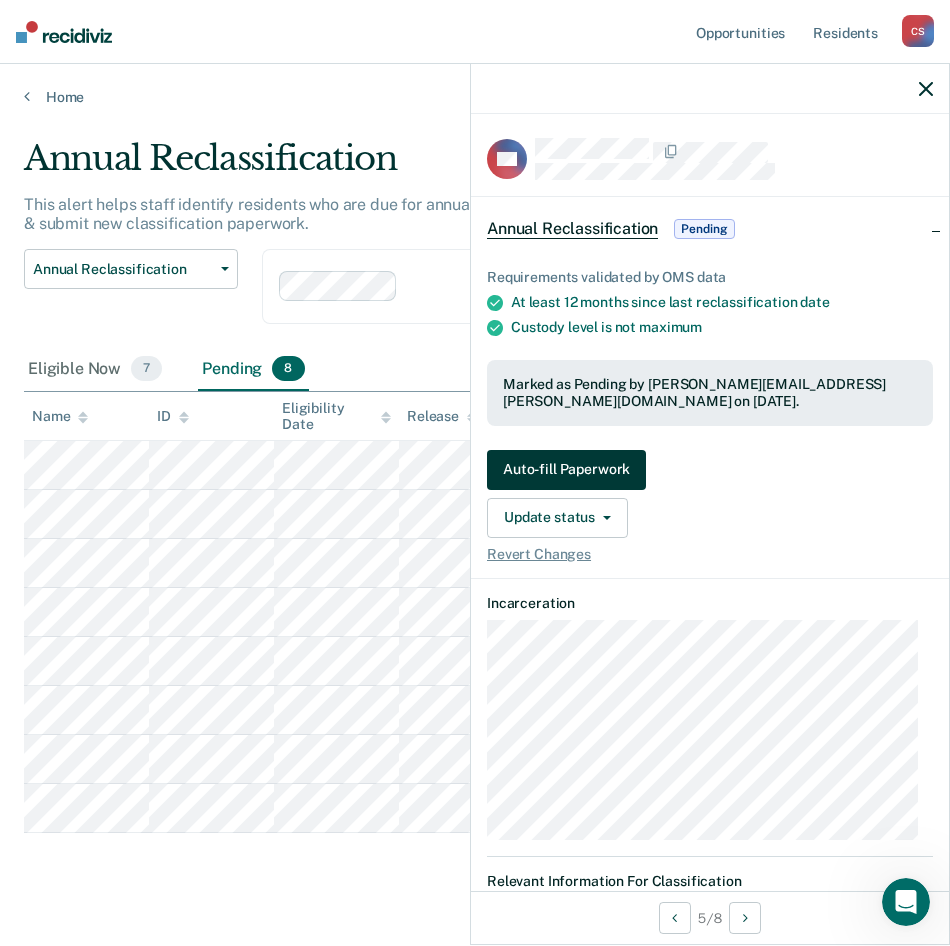 click on "Auto-fill Paperwork" at bounding box center [566, 470] 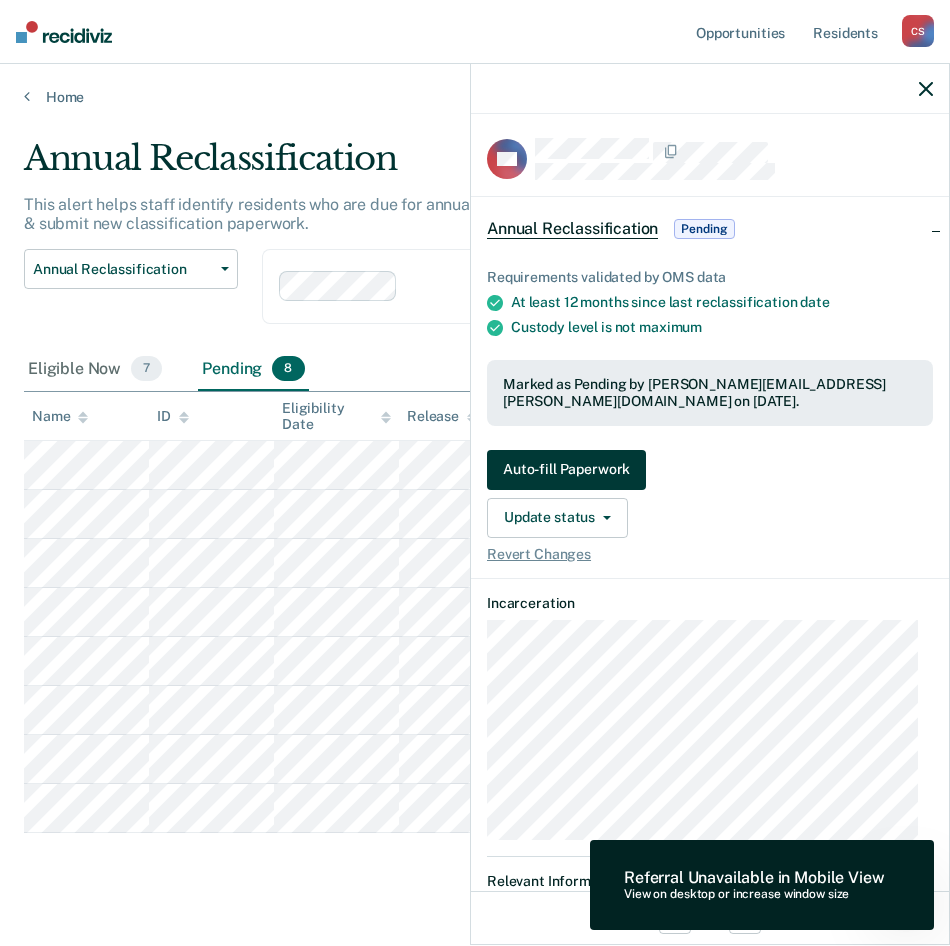 click on "Auto-fill Paperwork" at bounding box center (566, 470) 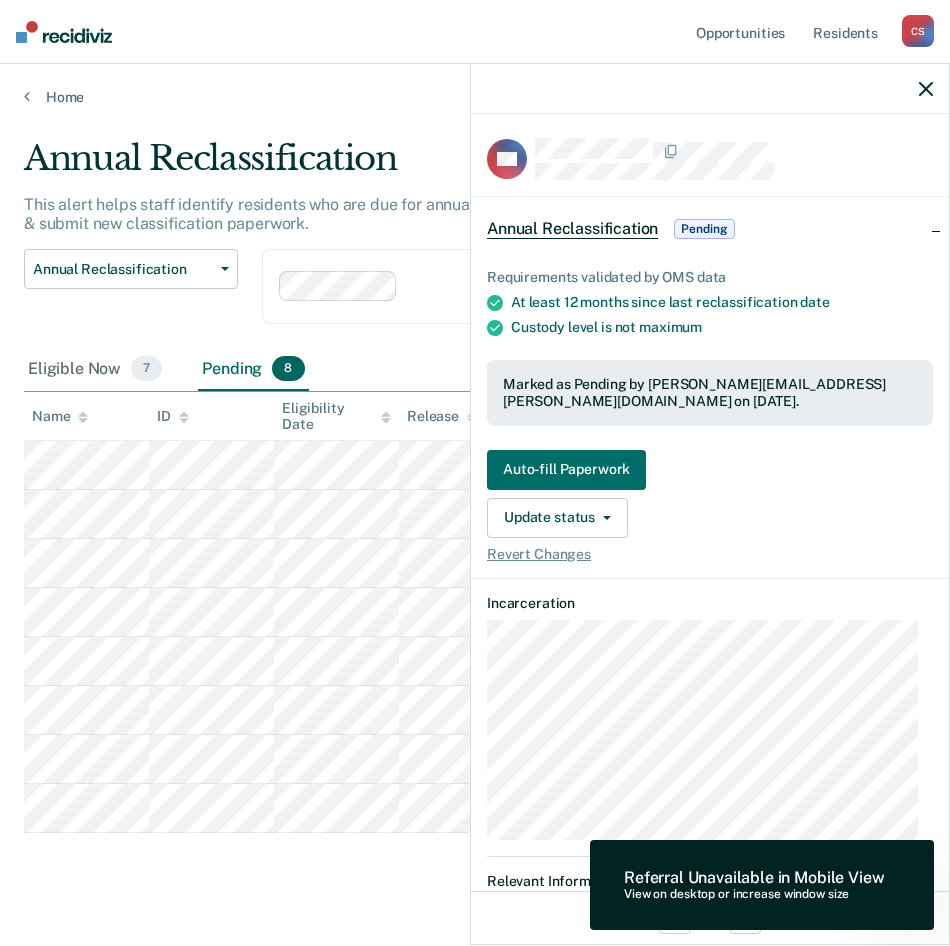 click on "Referral Unavailable in Mobile View" at bounding box center [754, 877] 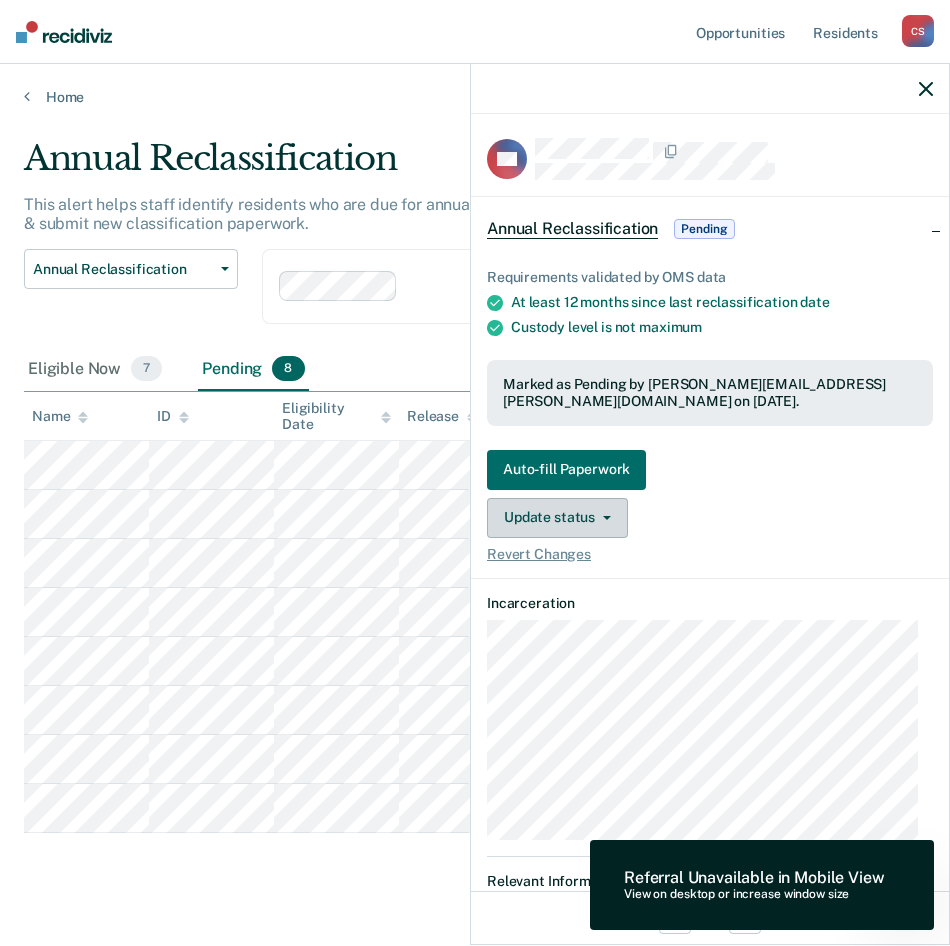 click on "Update status" at bounding box center [557, 518] 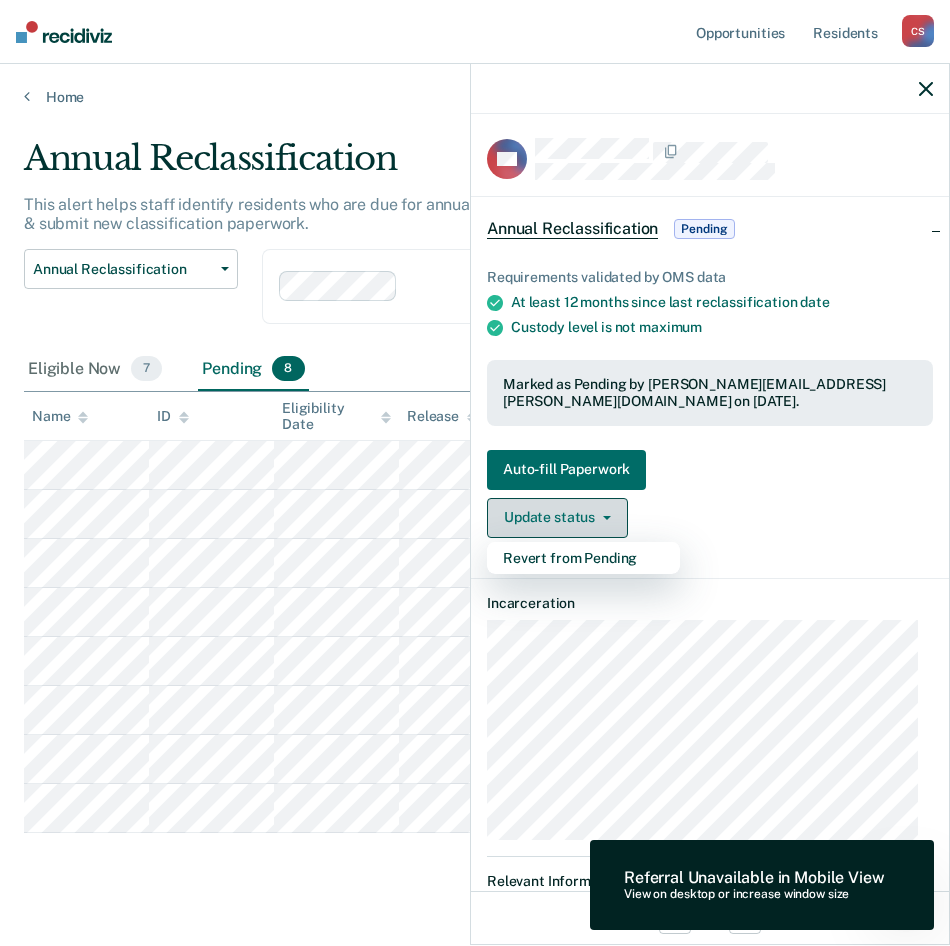 click on "Update status" at bounding box center (557, 518) 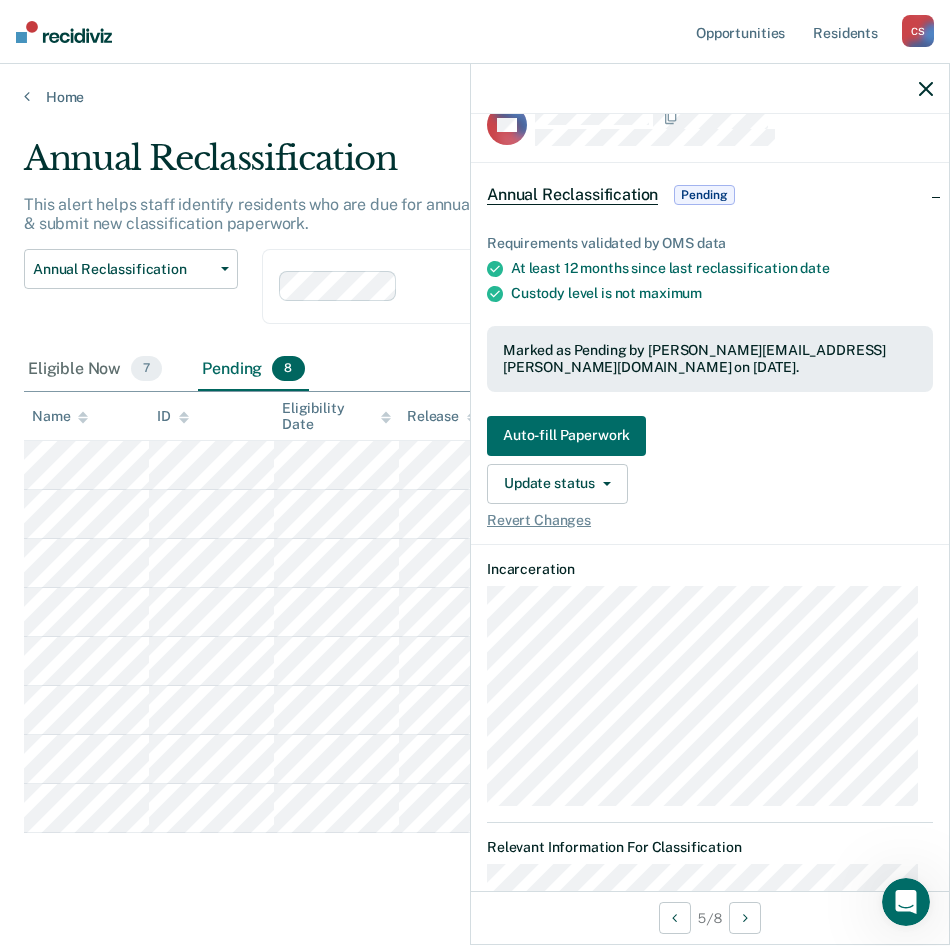 scroll, scrollTop: 0, scrollLeft: 0, axis: both 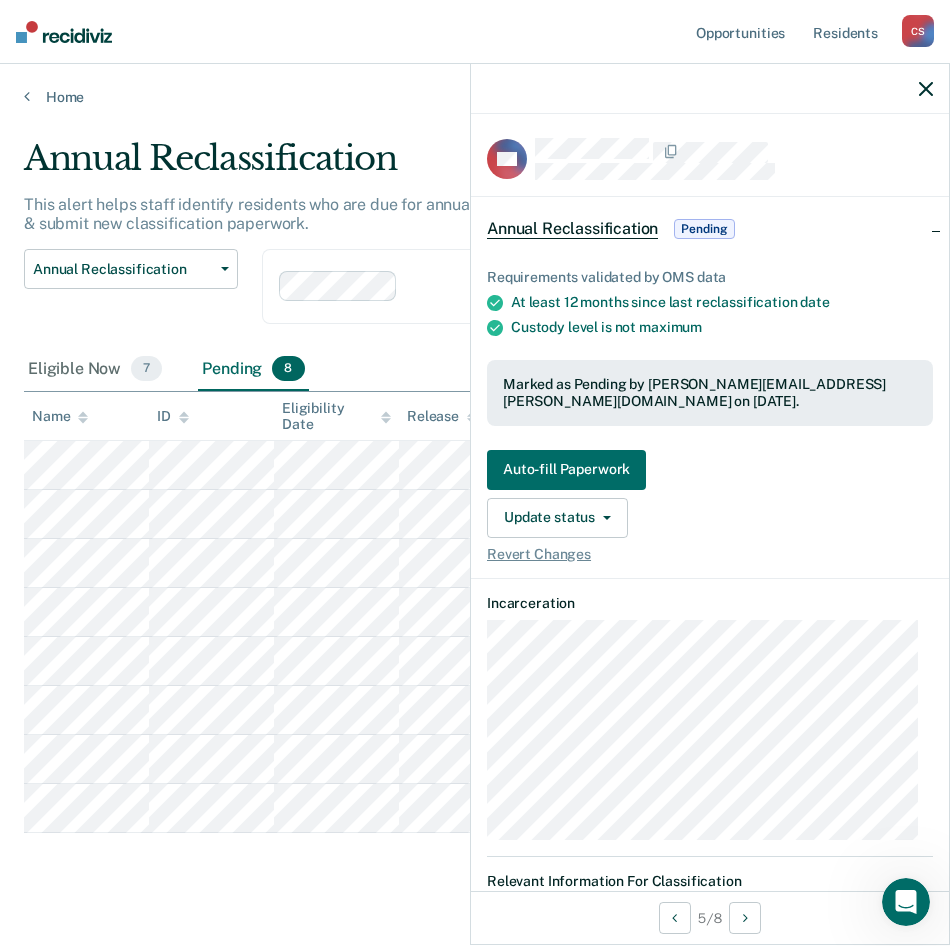 click on "Annual Reclassification" at bounding box center (572, 229) 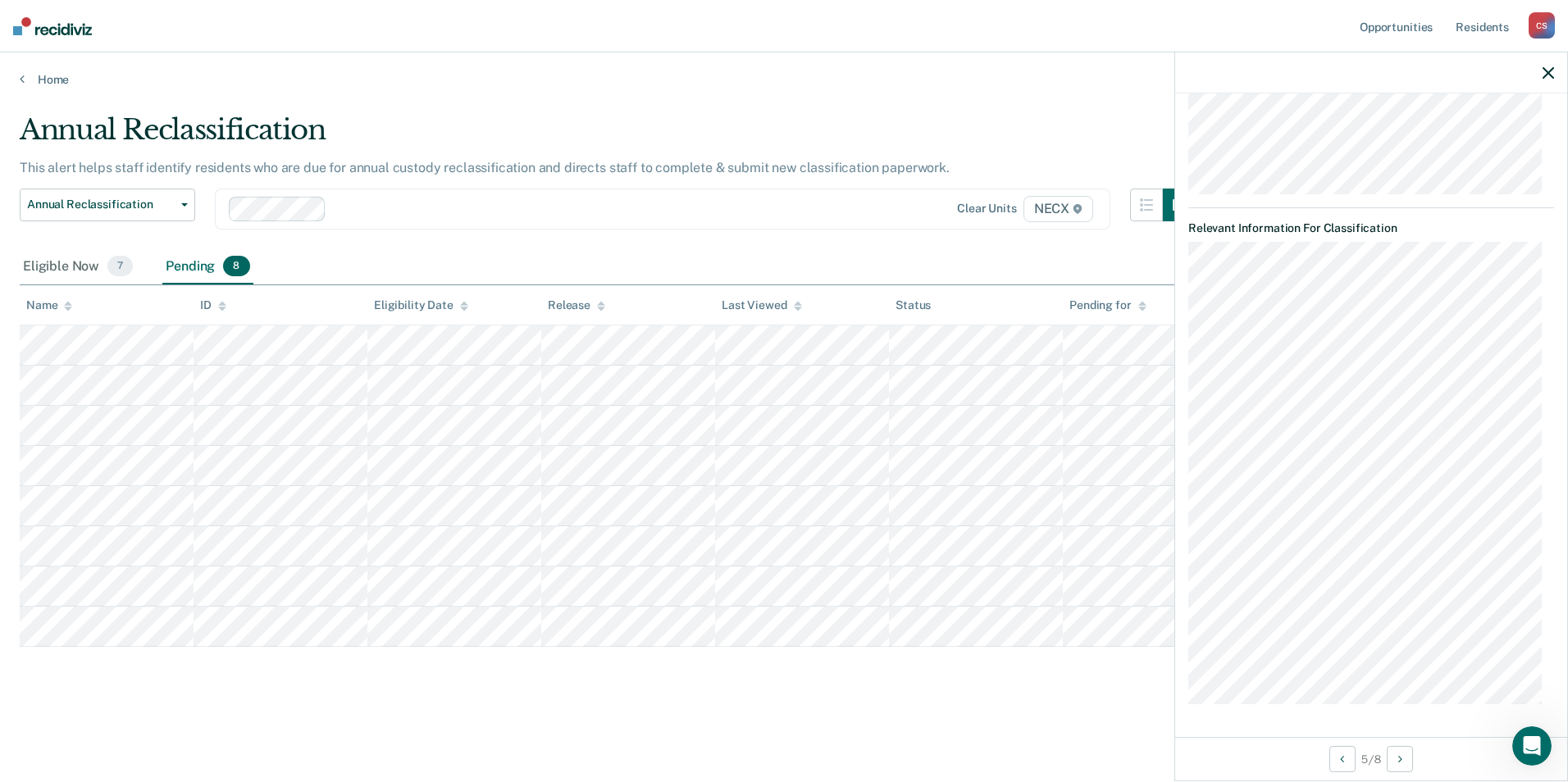 scroll, scrollTop: 232, scrollLeft: 0, axis: vertical 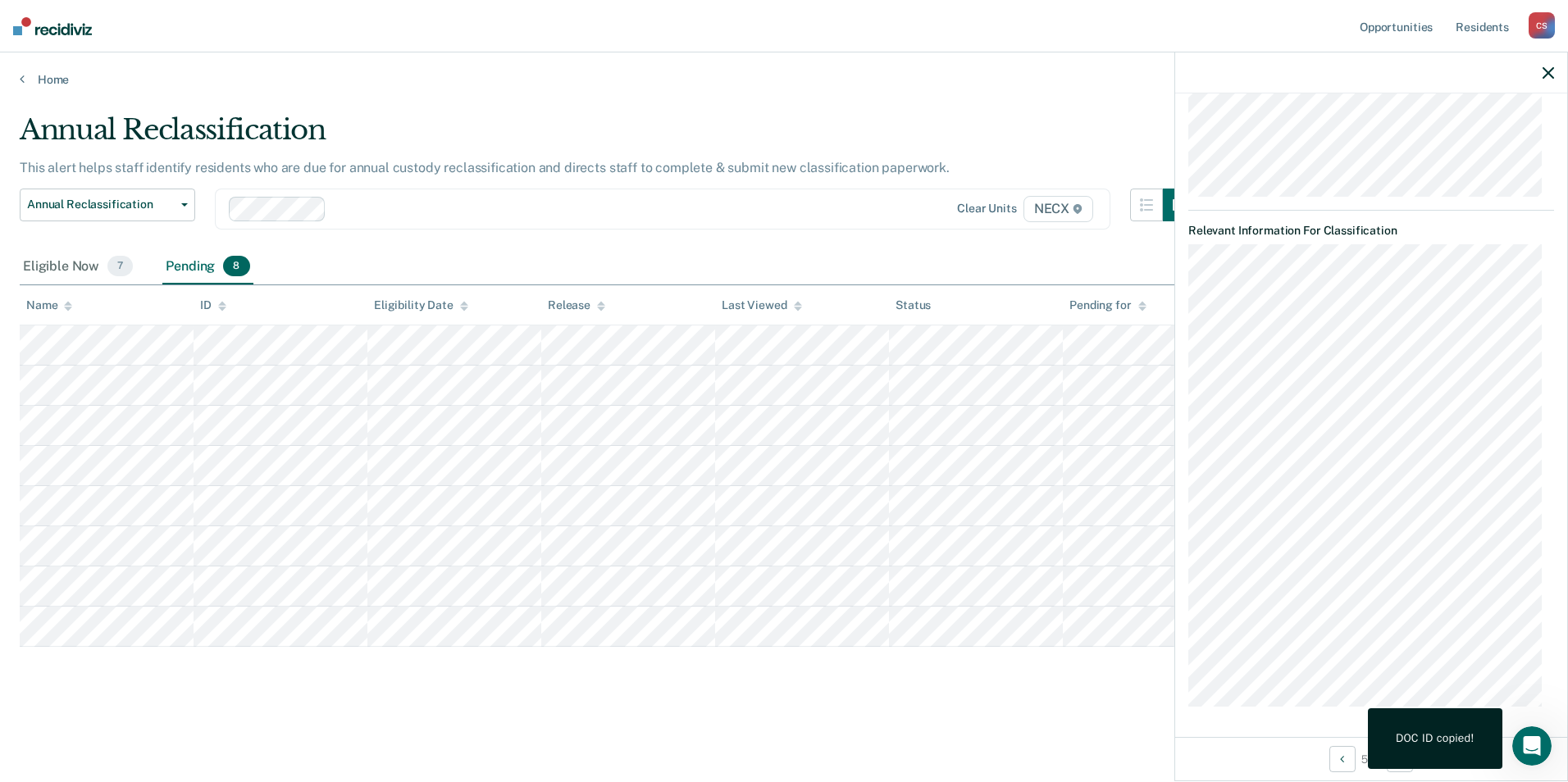 click on "DOC ID copied!" at bounding box center (1435, 739) 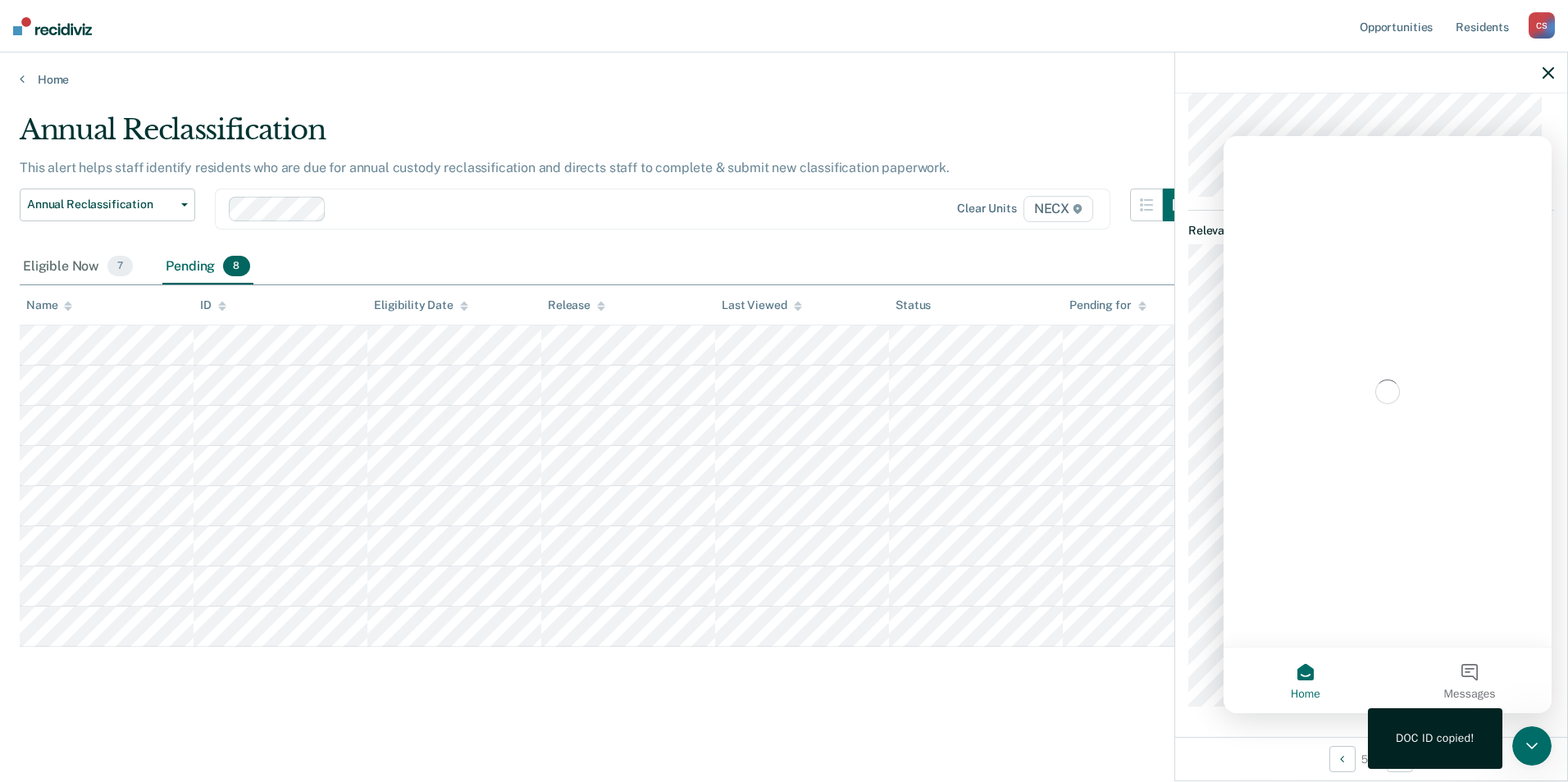 scroll, scrollTop: 0, scrollLeft: 0, axis: both 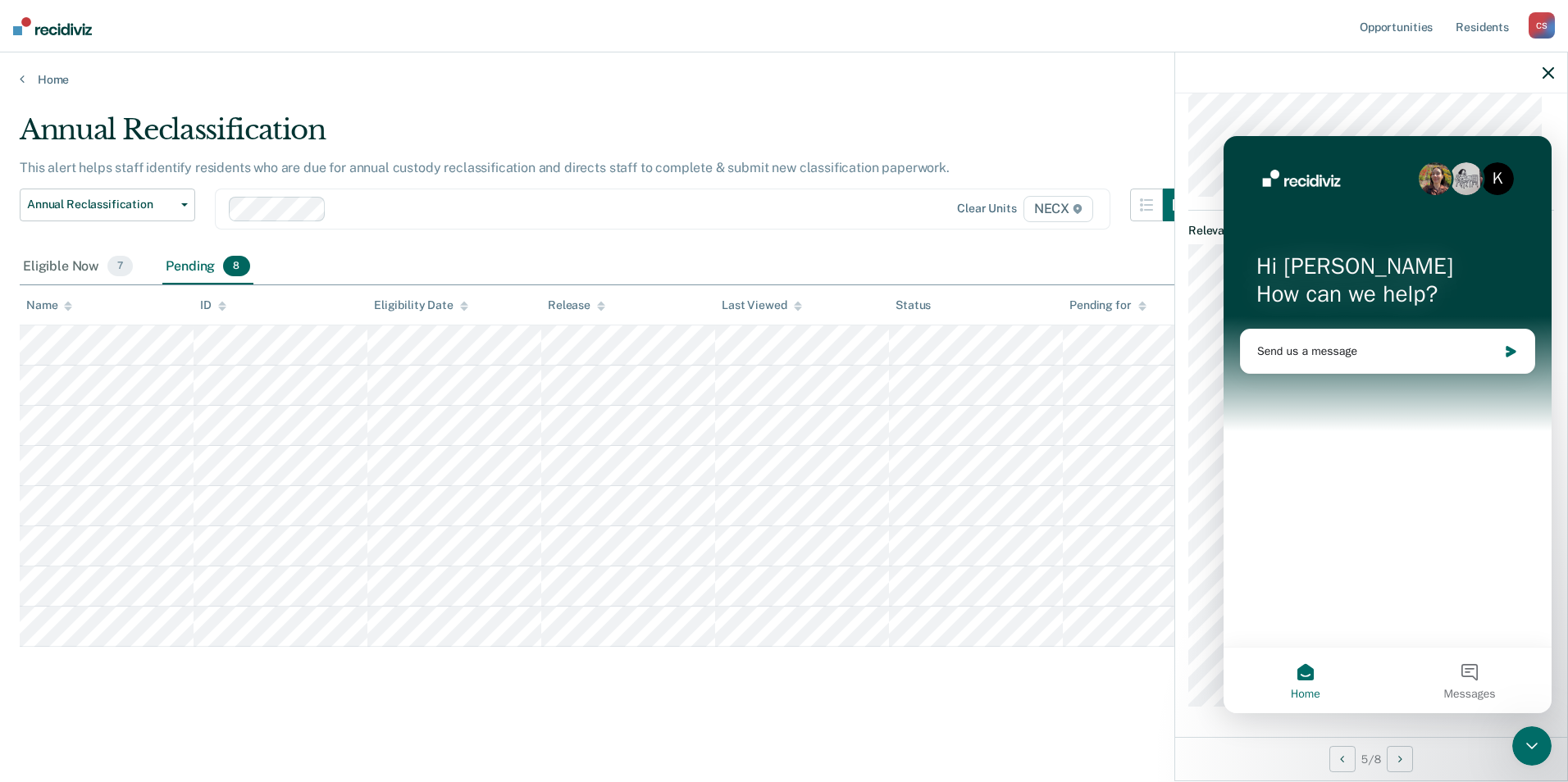 click on "Home" at bounding box center (1306, 680) 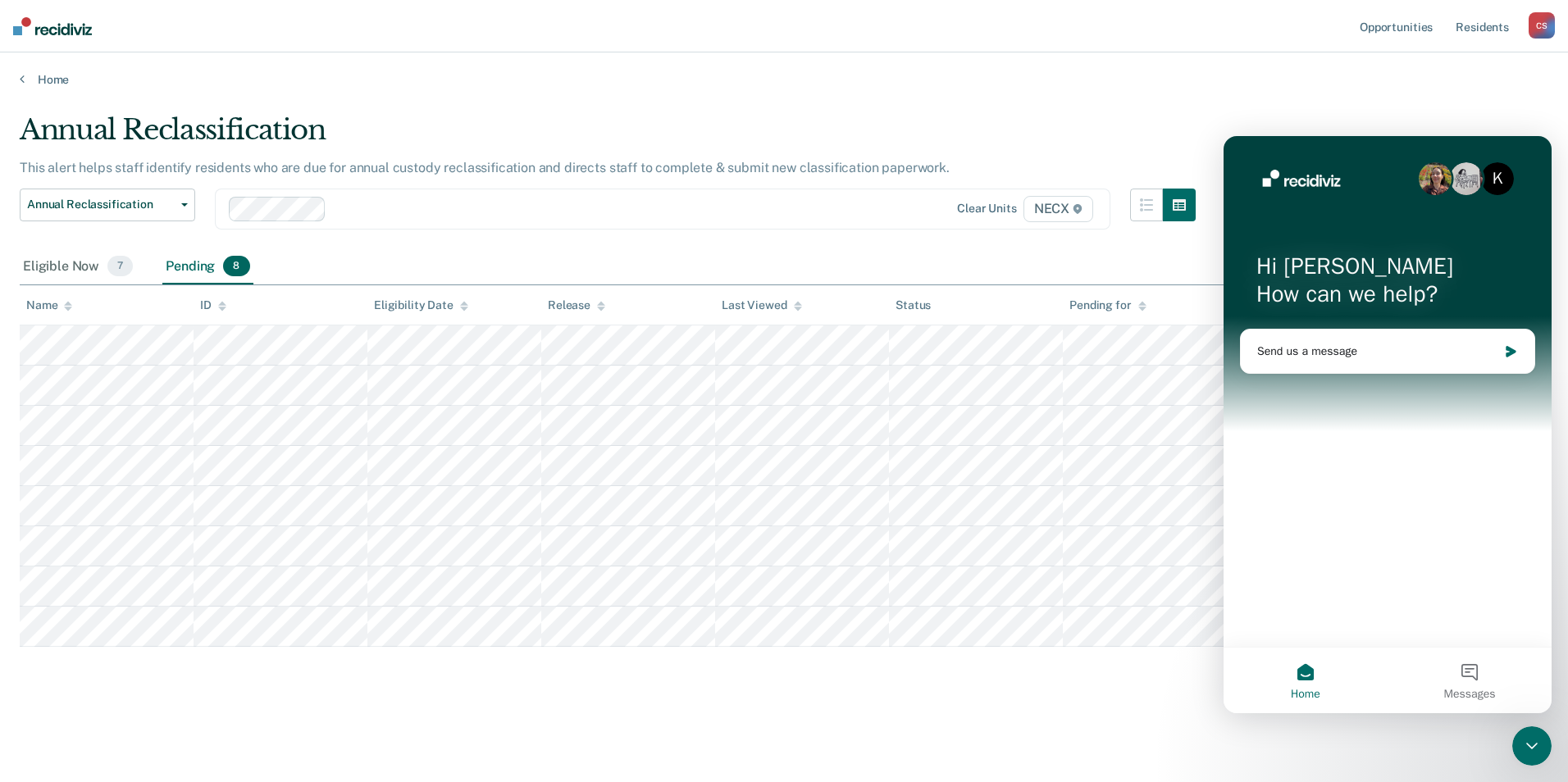 click 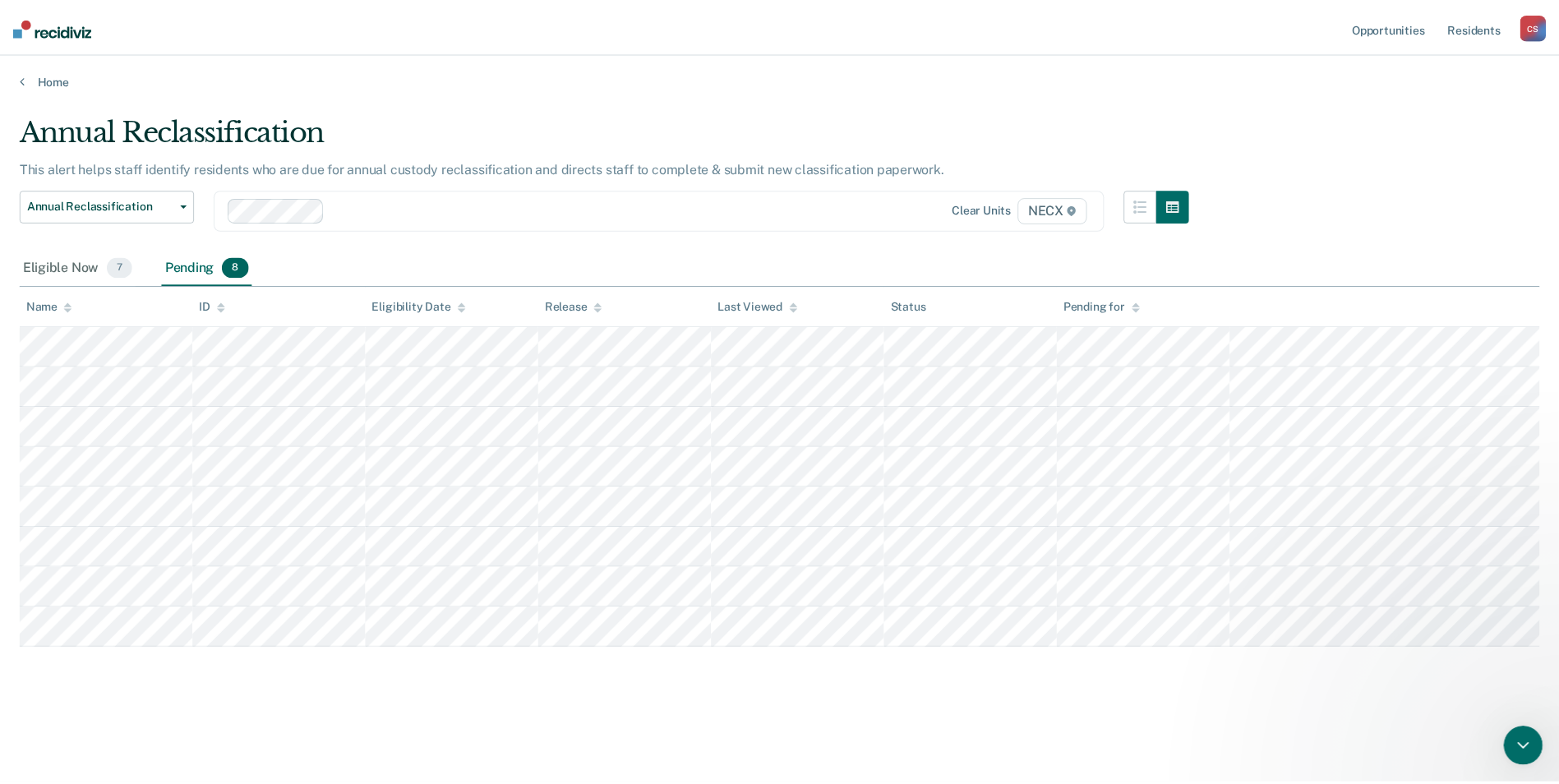 scroll, scrollTop: 0, scrollLeft: 0, axis: both 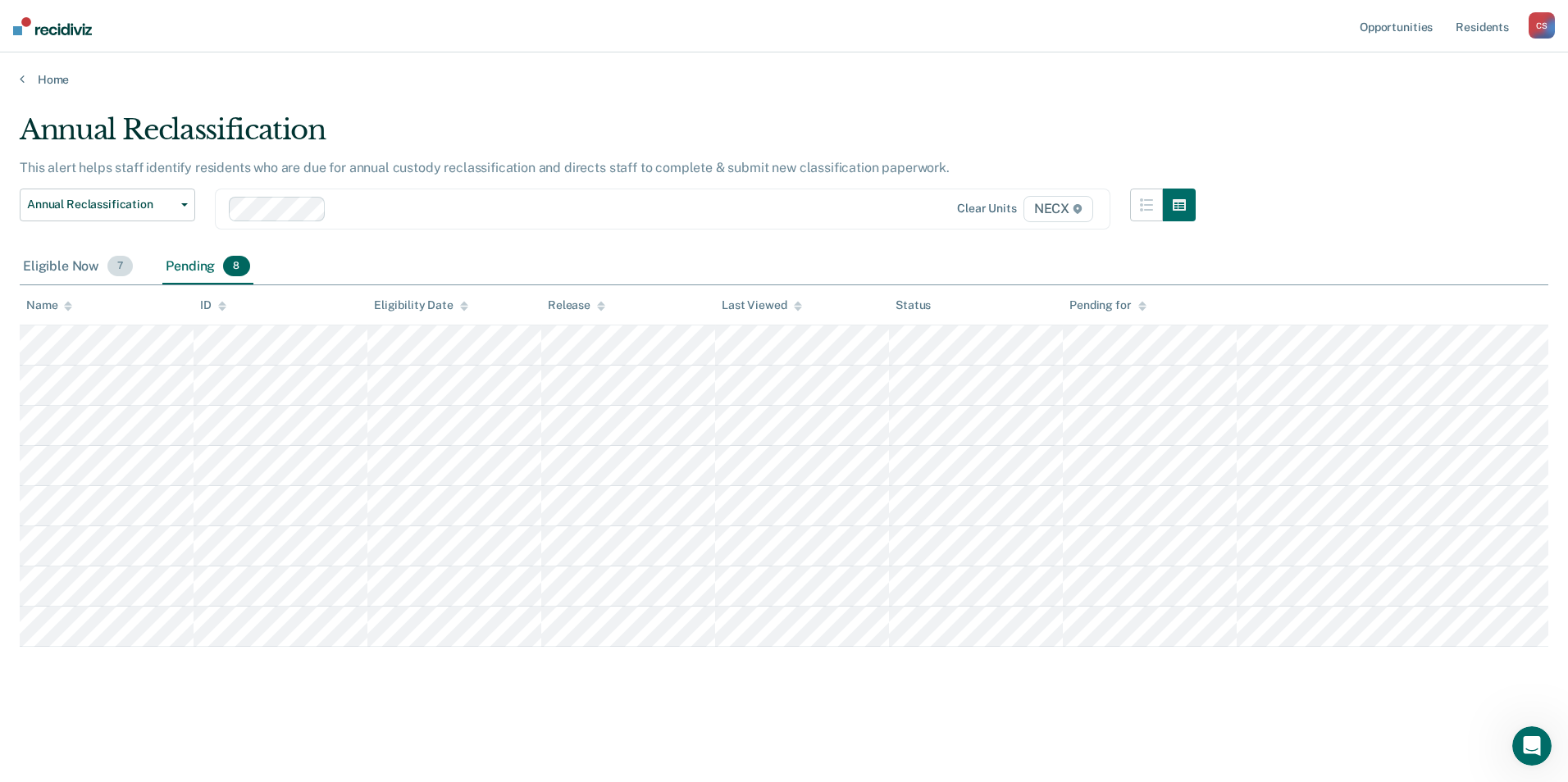 click on "Eligible Now 7" at bounding box center (78, 267) 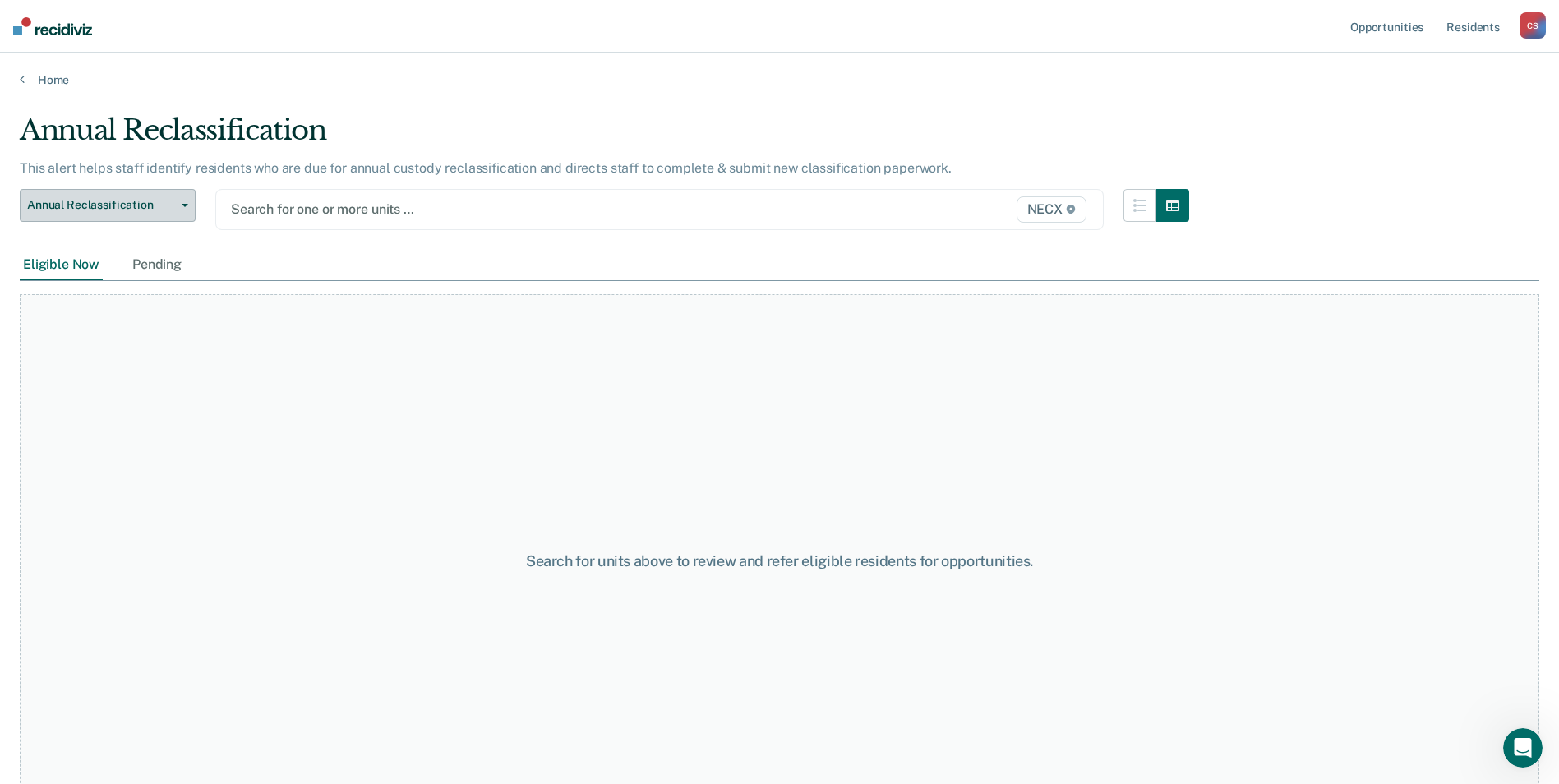 click on "Annual Reclassification" at bounding box center [101, 205] 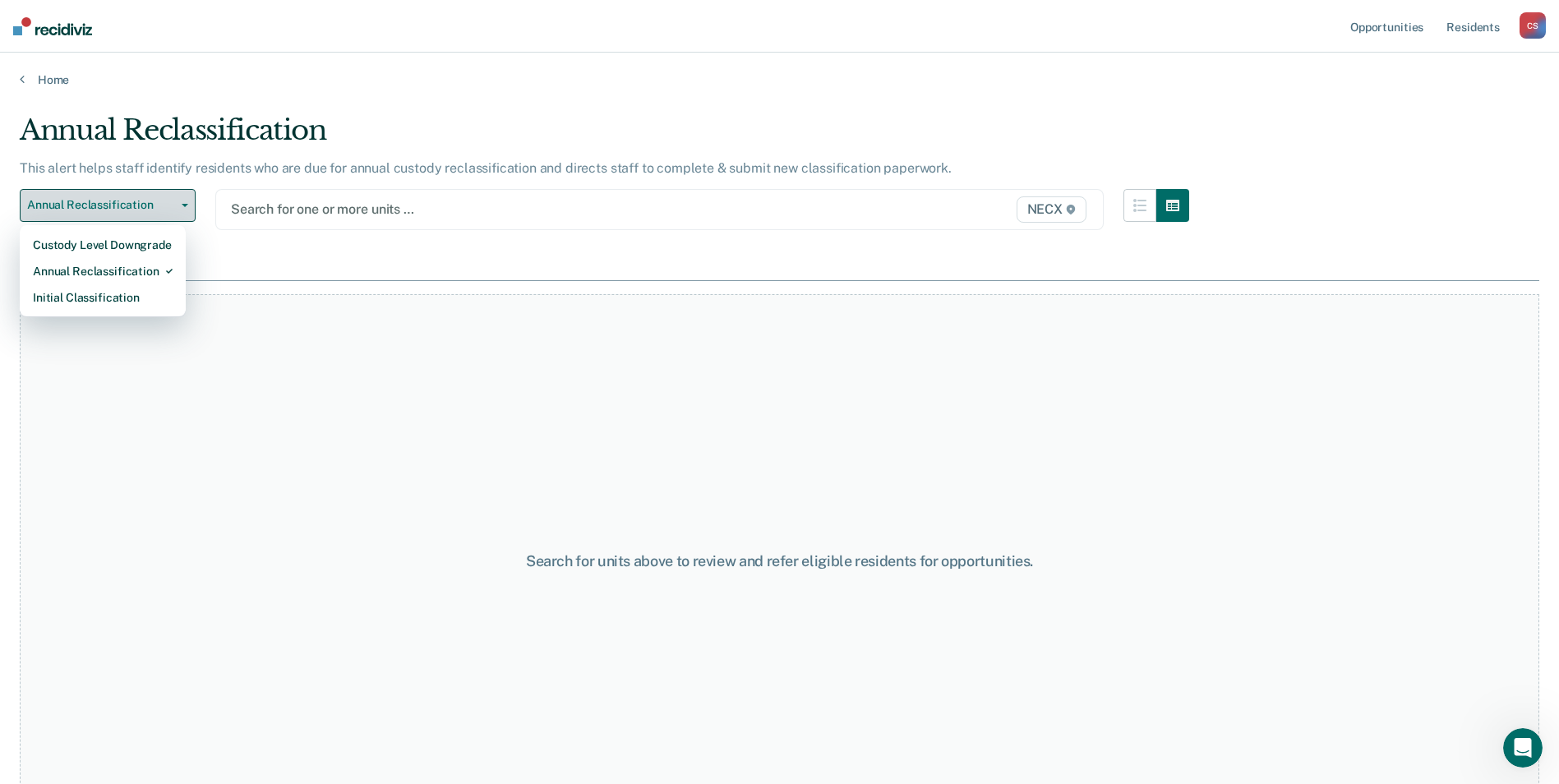 click on "Annual Reclassification" at bounding box center [101, 205] 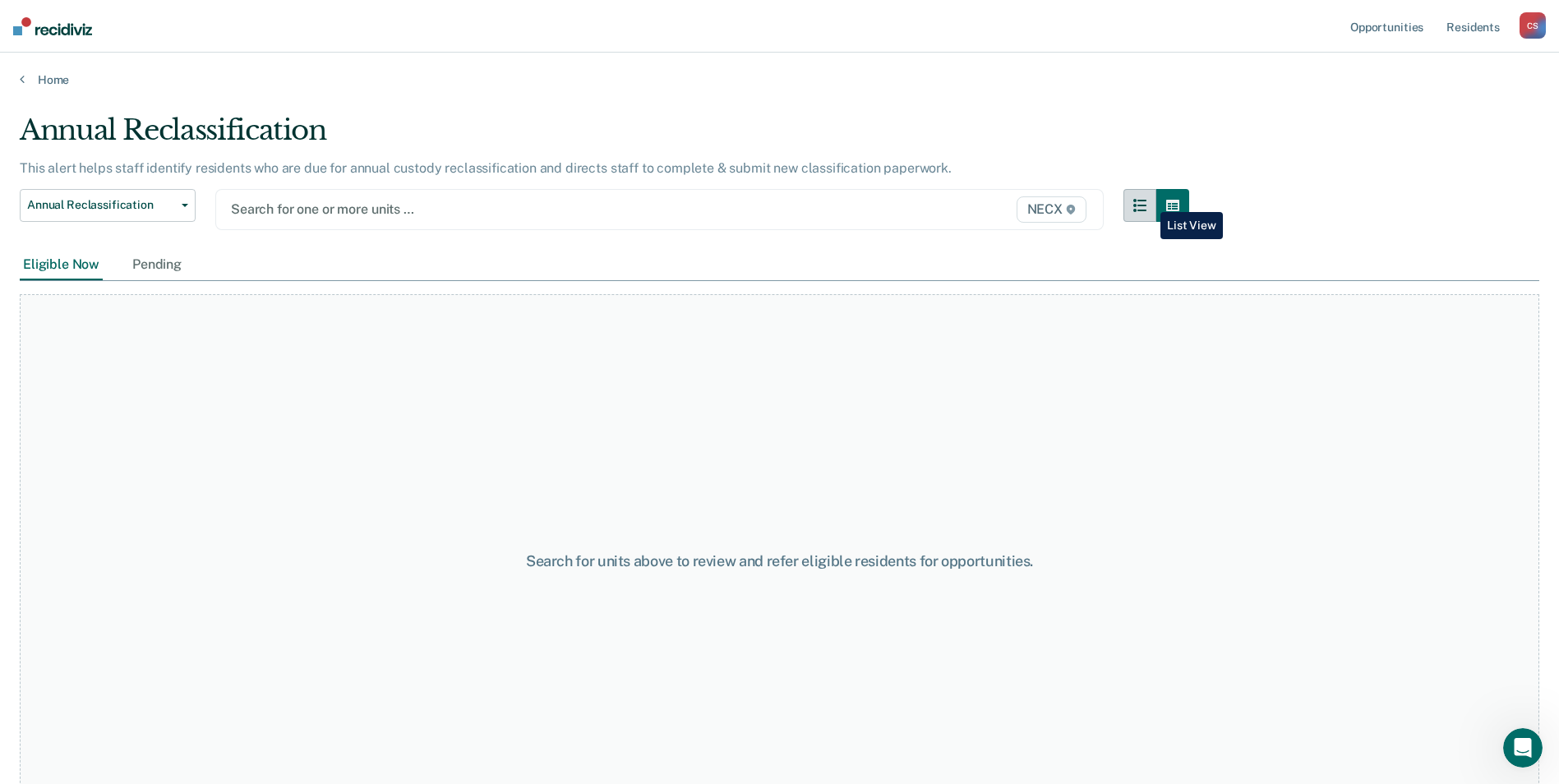 click 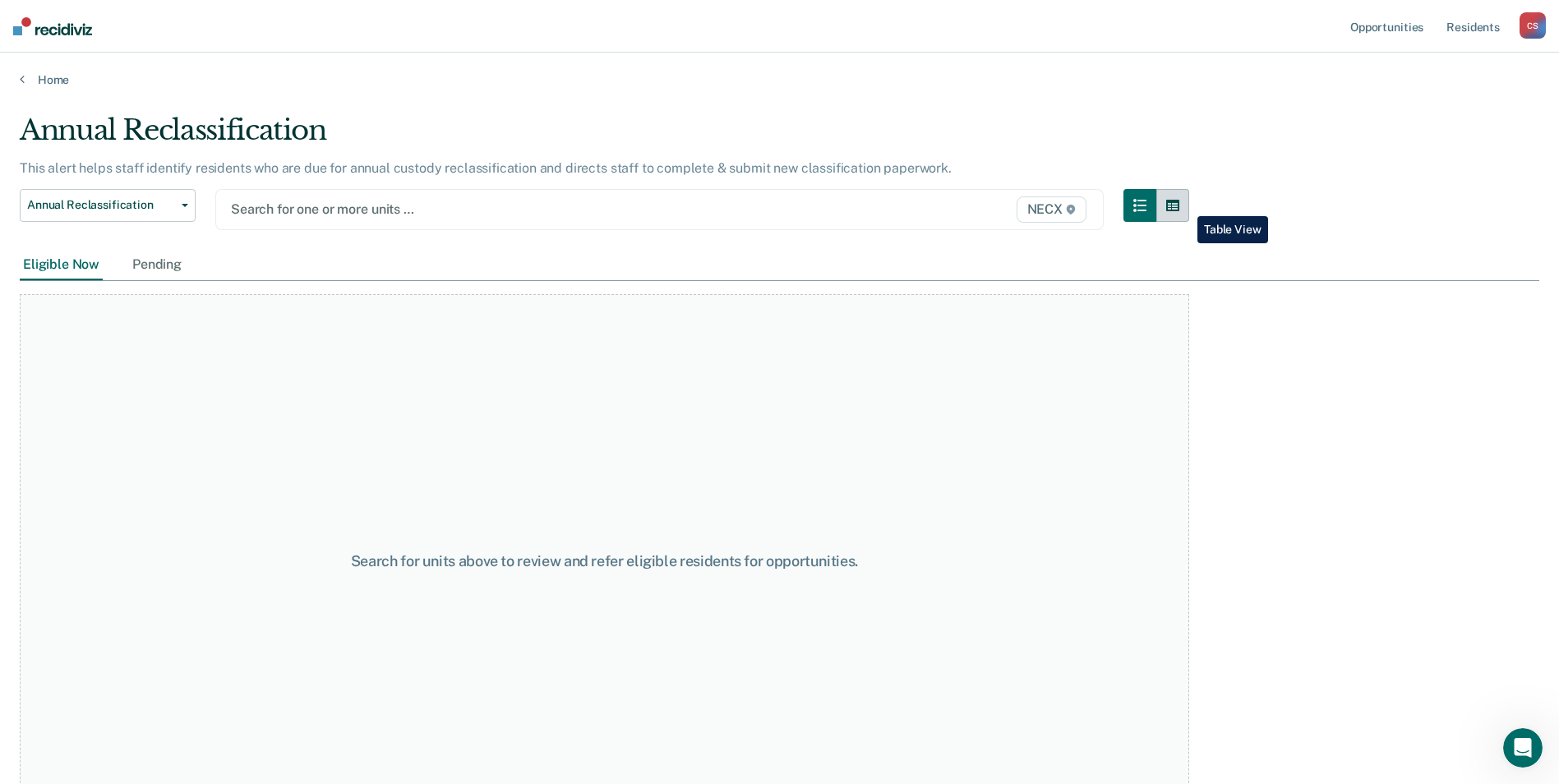 click 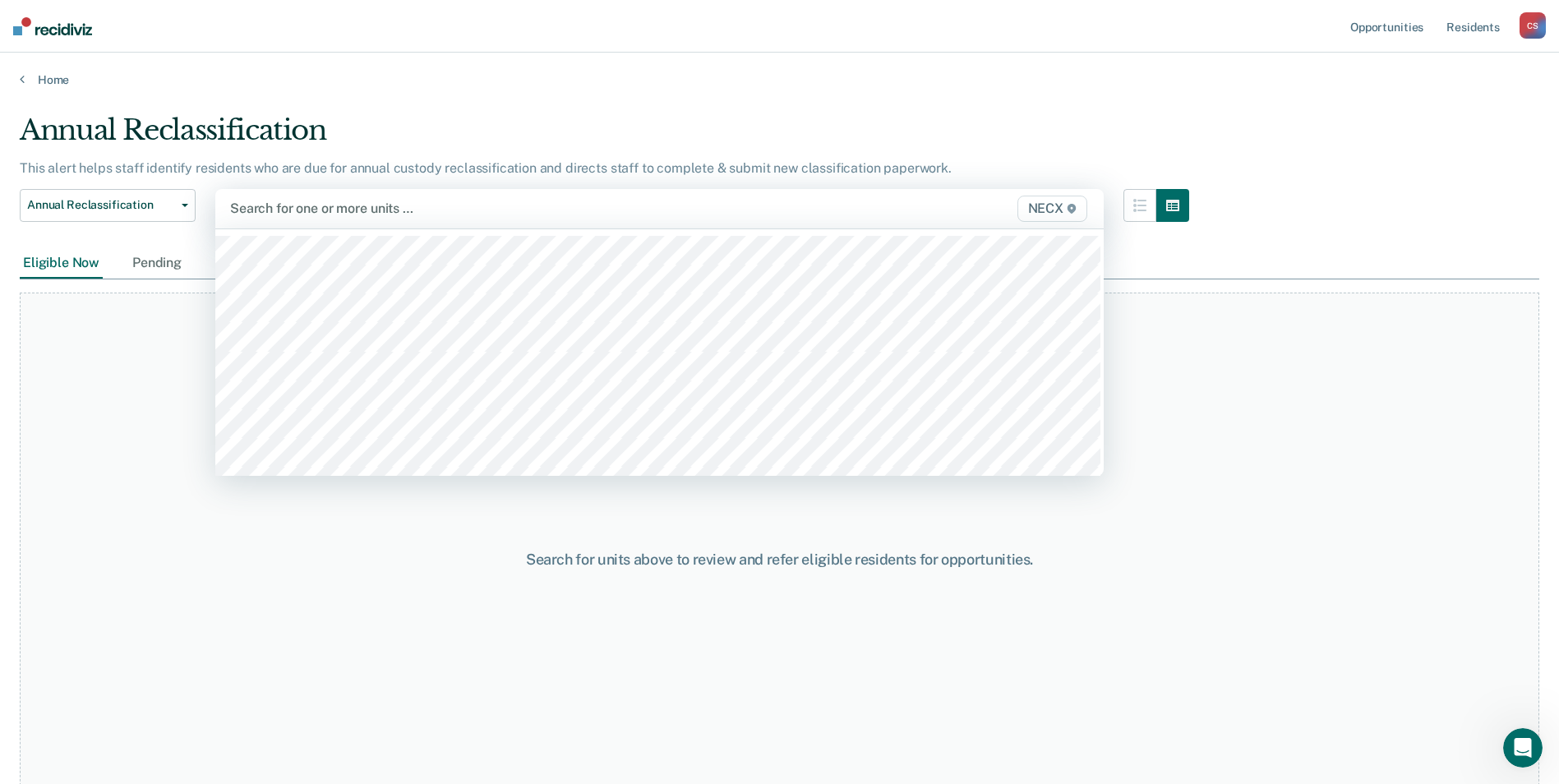 click on "NECX" at bounding box center (1052, 209) 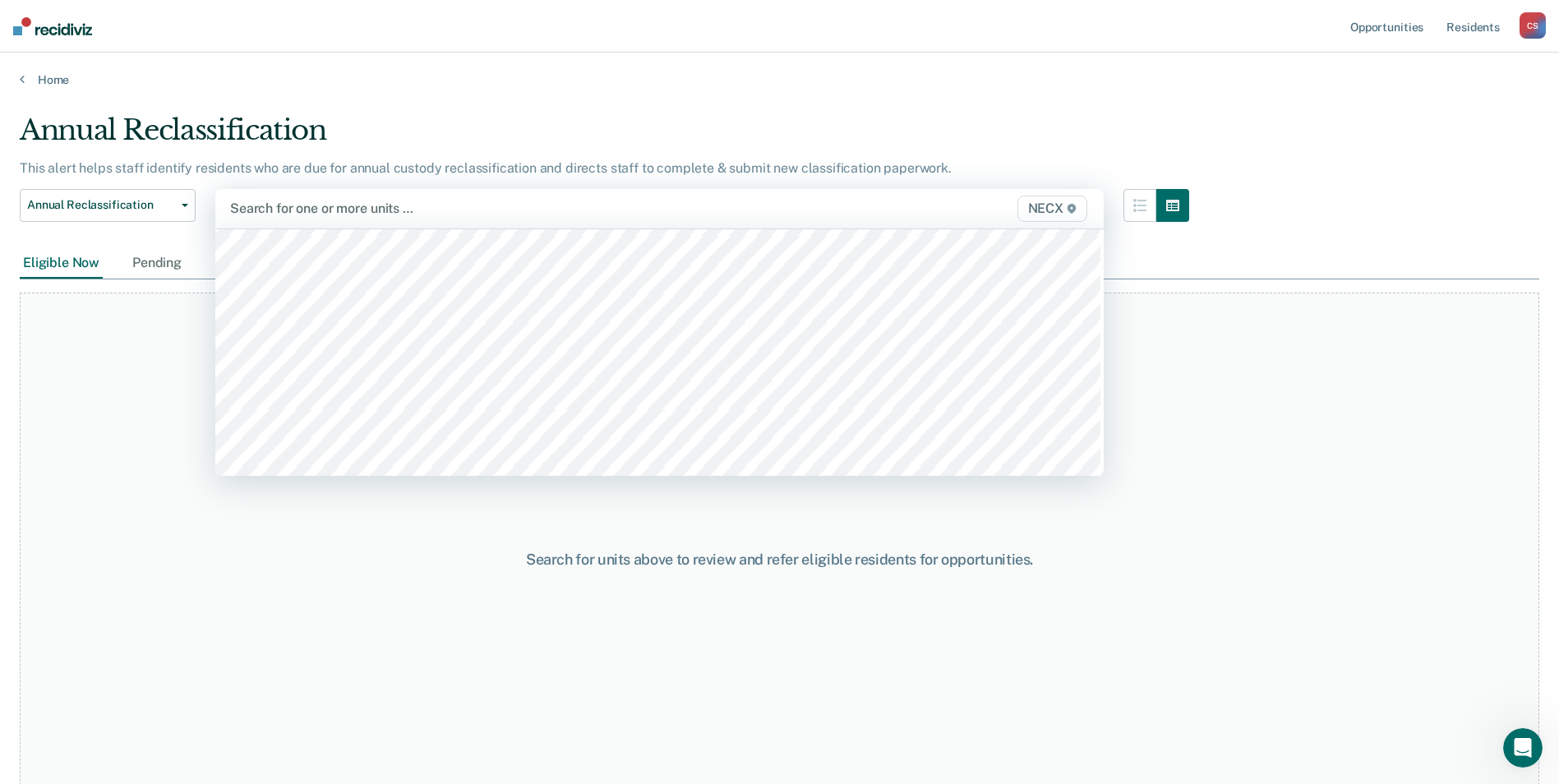 scroll, scrollTop: 5753, scrollLeft: 0, axis: vertical 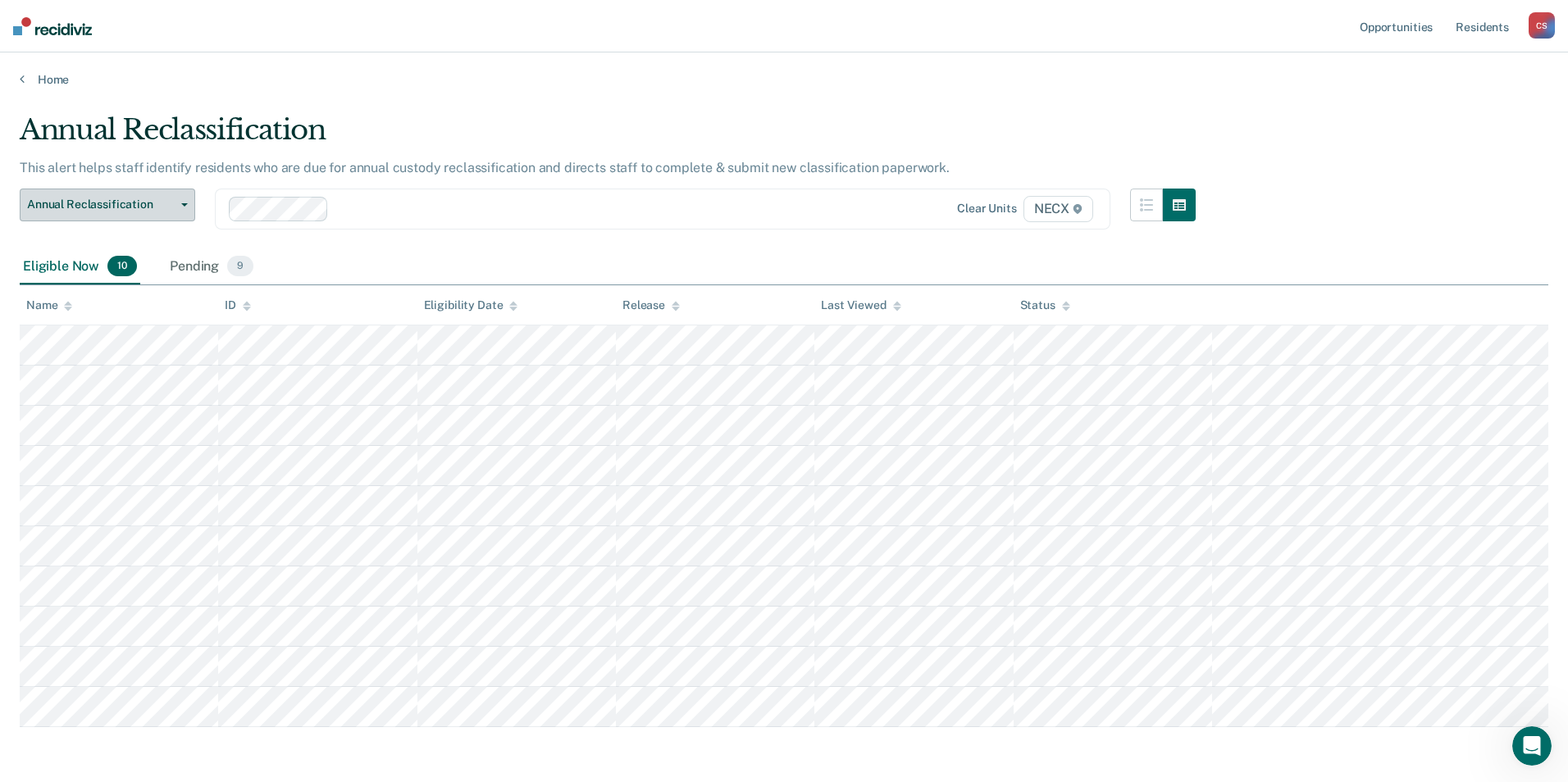 click on "Annual Reclassification" at bounding box center [107, 205] 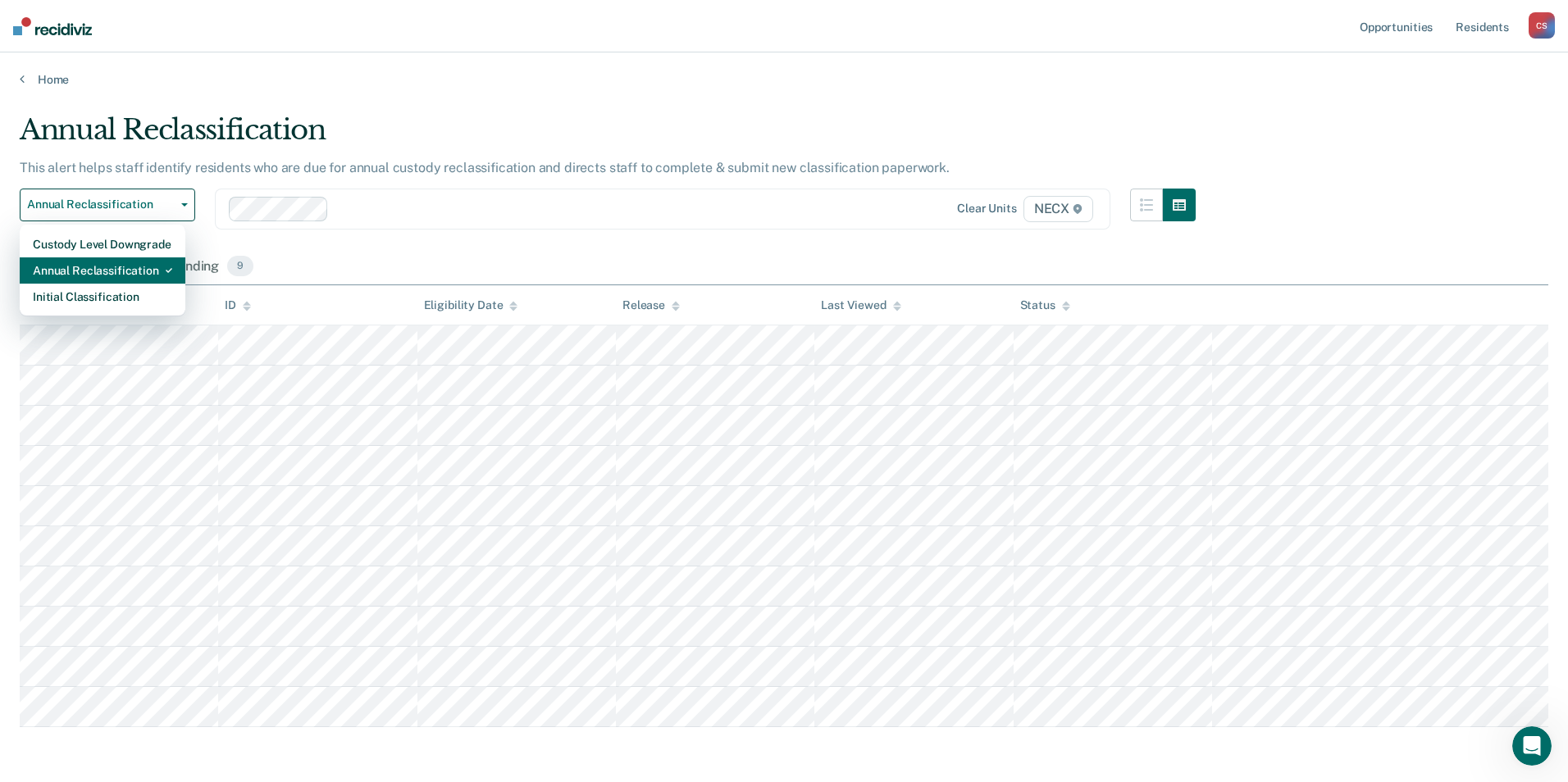 click on "Annual Reclassification" at bounding box center [103, 271] 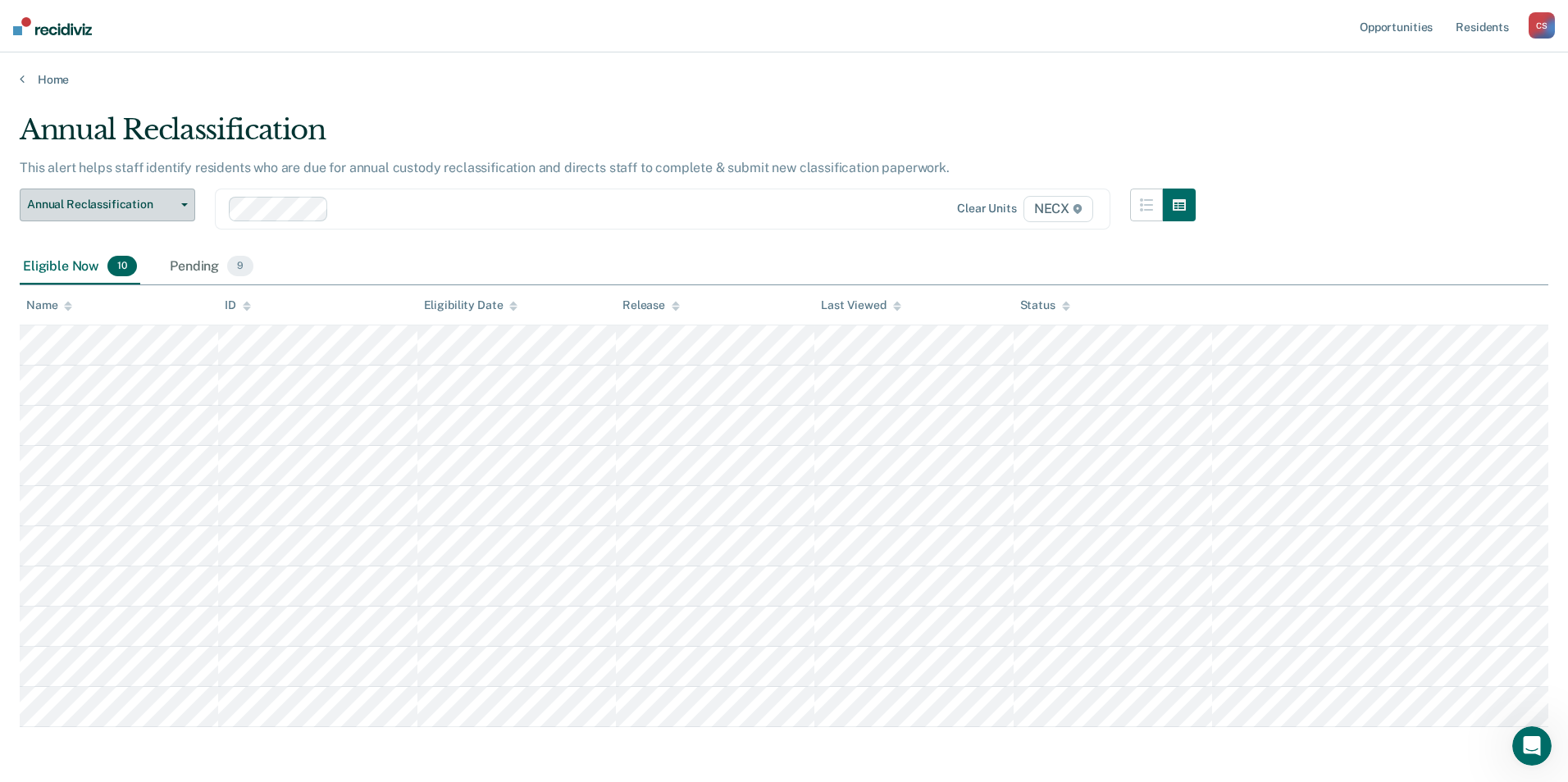 click on "Annual Reclassification" at bounding box center (101, 204) 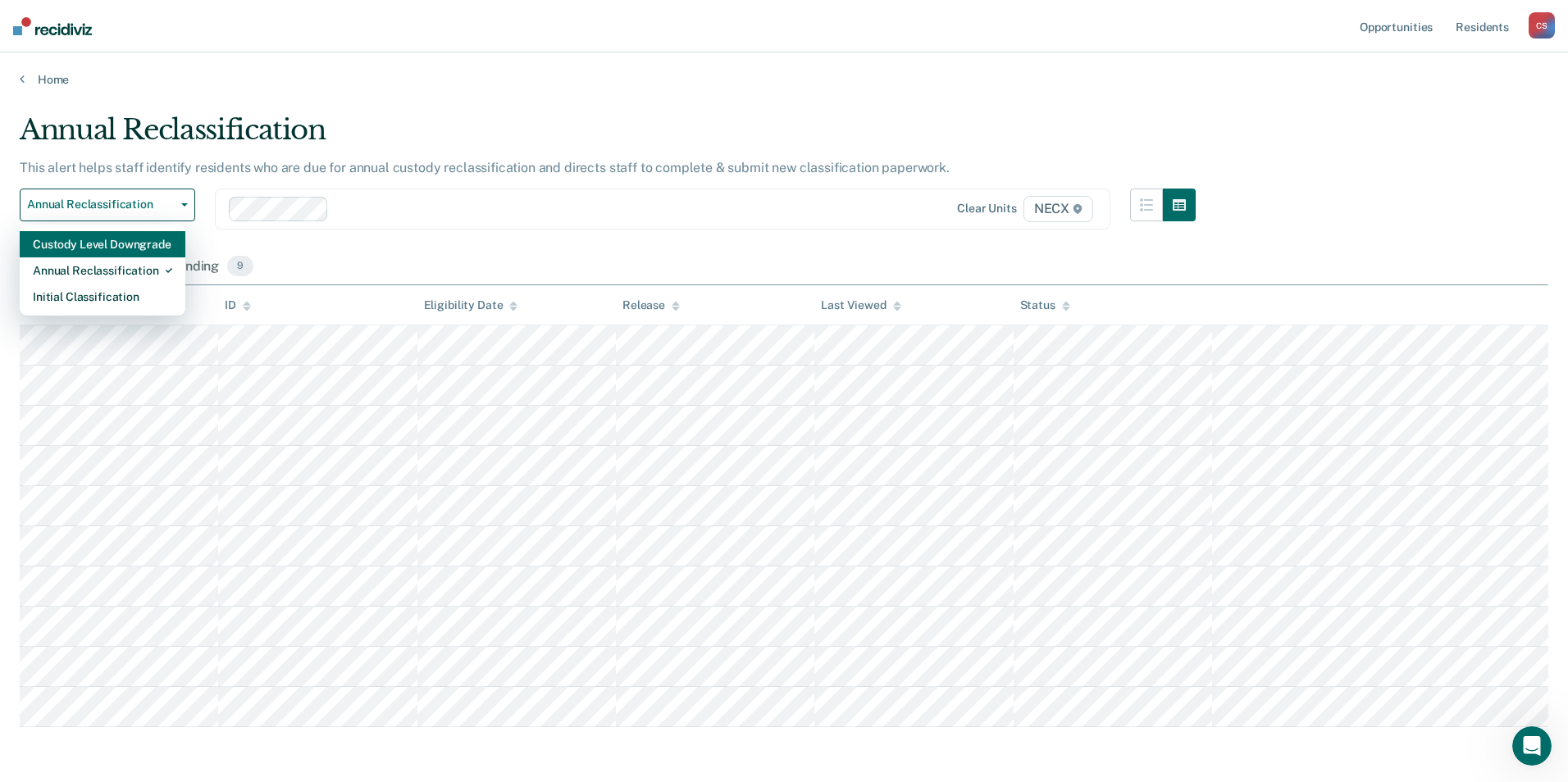 click on "Custody Level Downgrade" at bounding box center [103, 244] 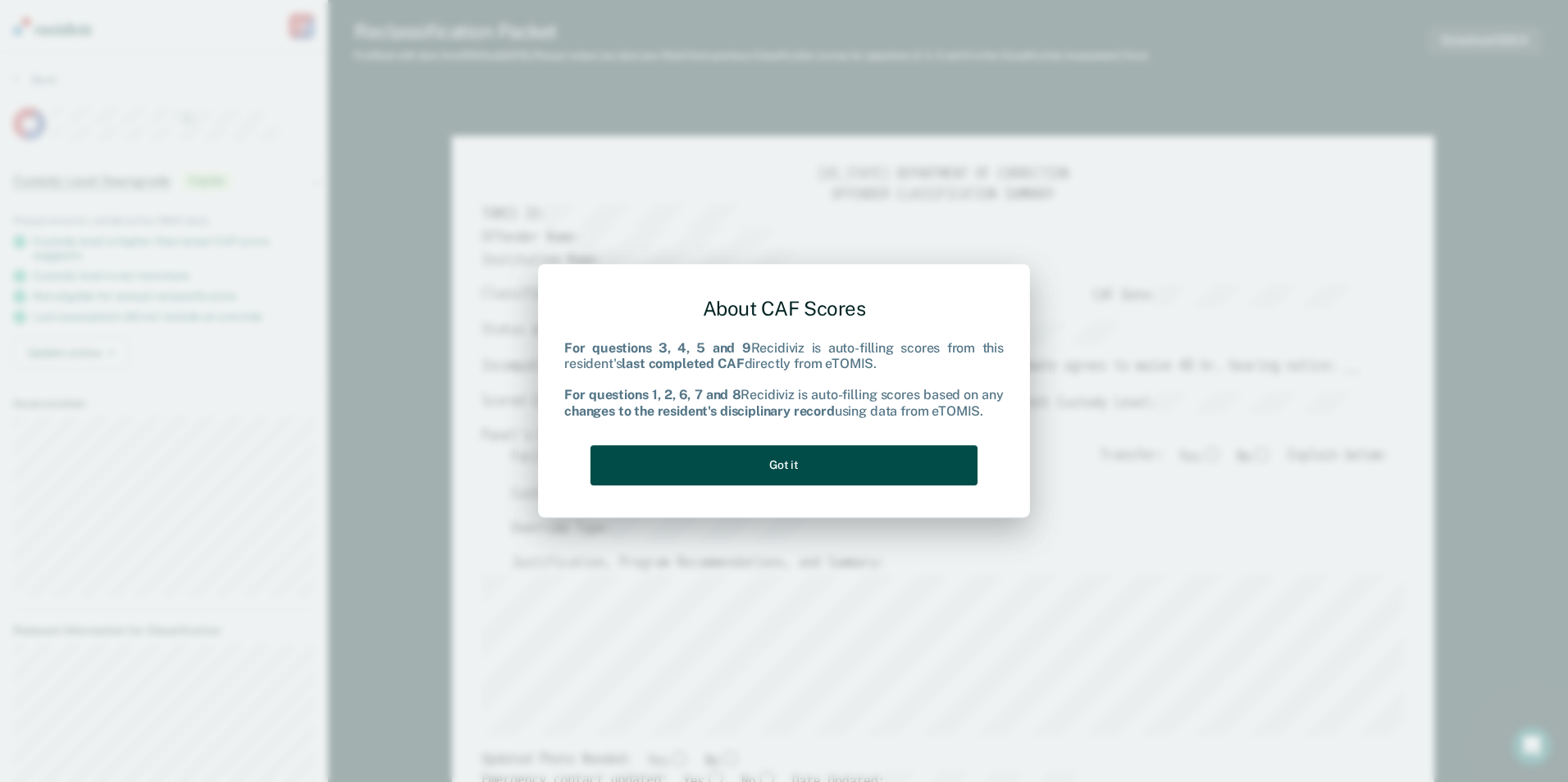 click on "Got it" at bounding box center [784, 465] 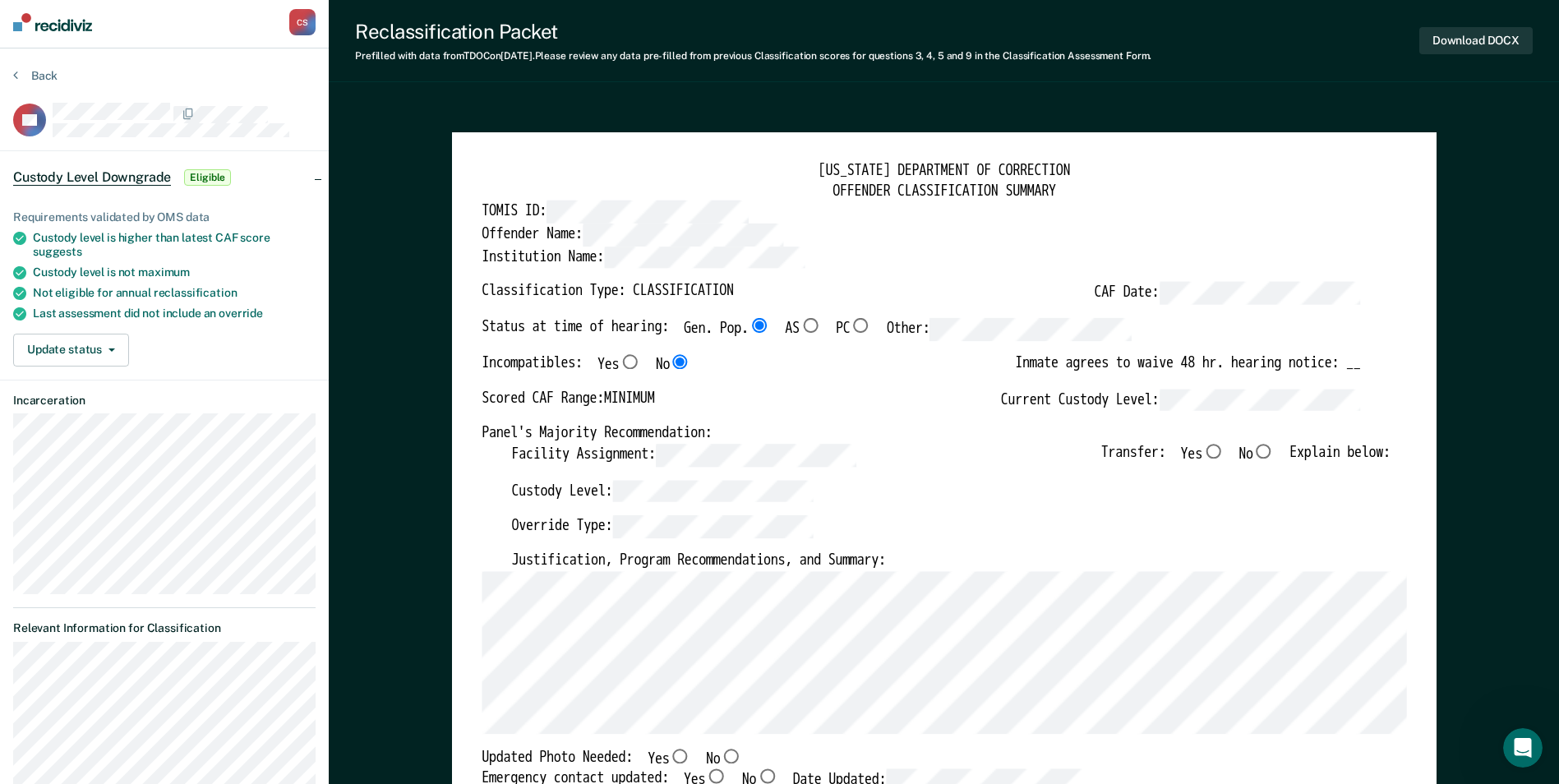 scroll, scrollTop: 0, scrollLeft: 0, axis: both 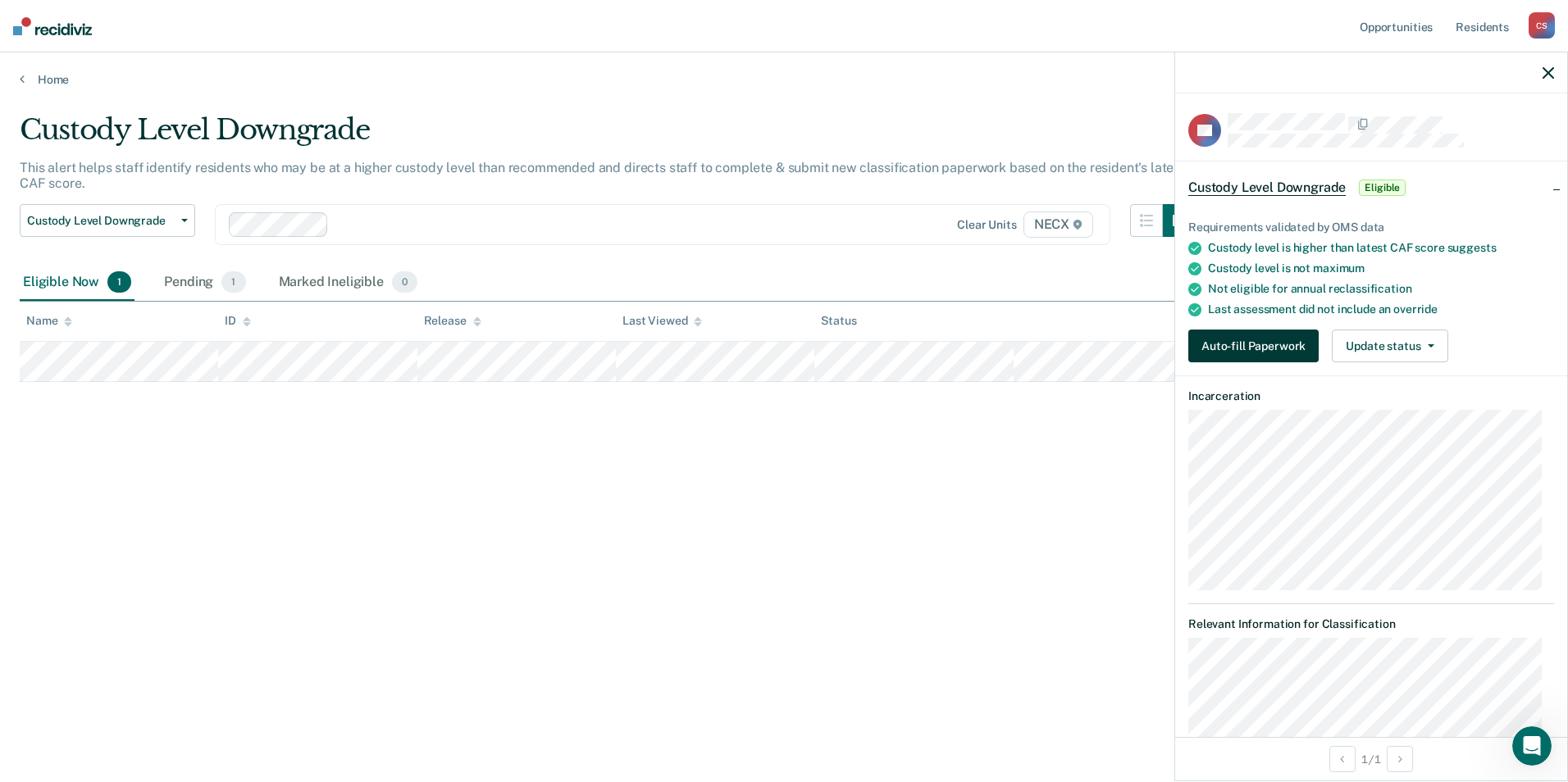 click on "Auto-fill Paperwork" at bounding box center (1253, 346) 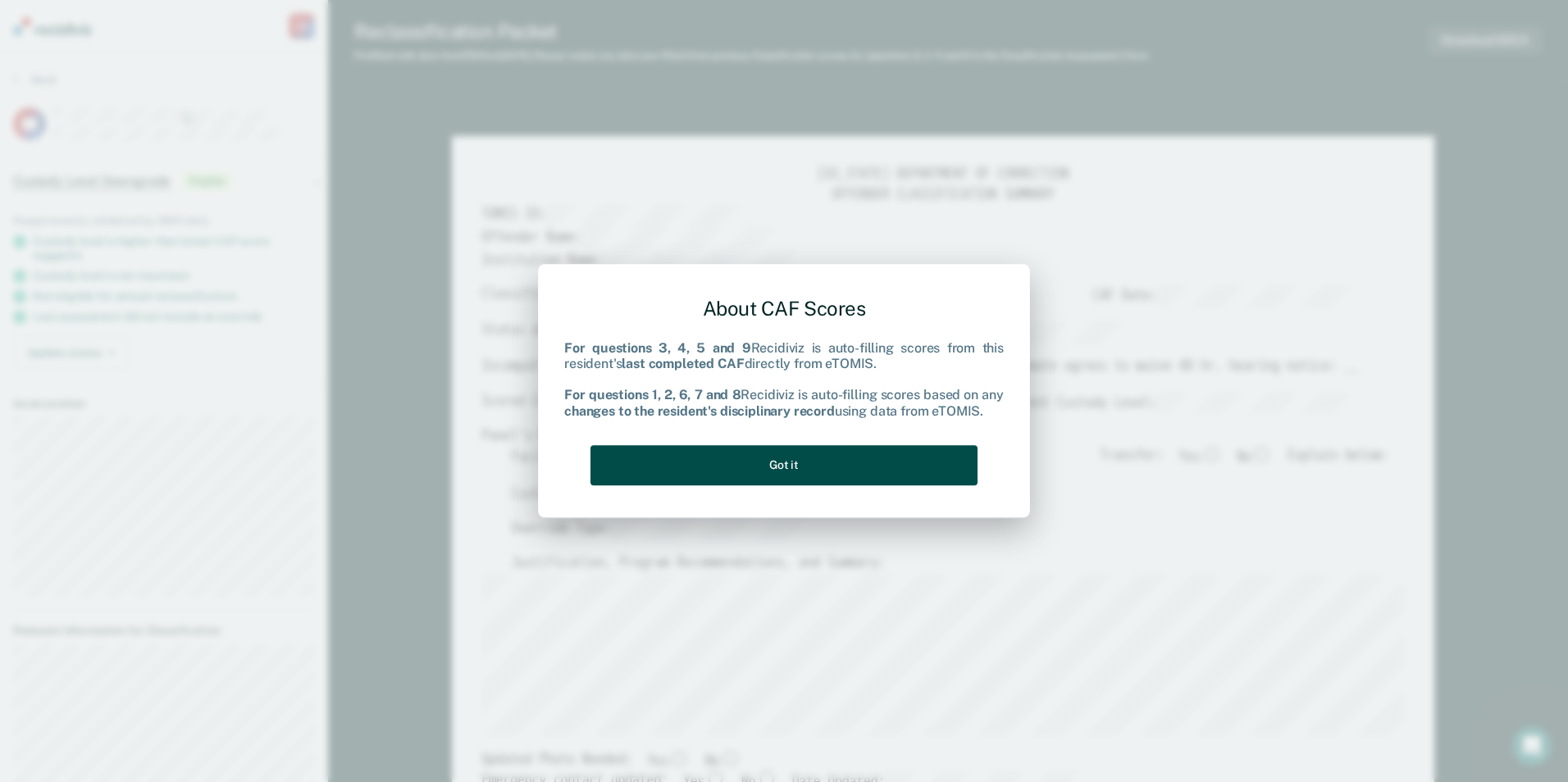 click on "Got it" at bounding box center (784, 465) 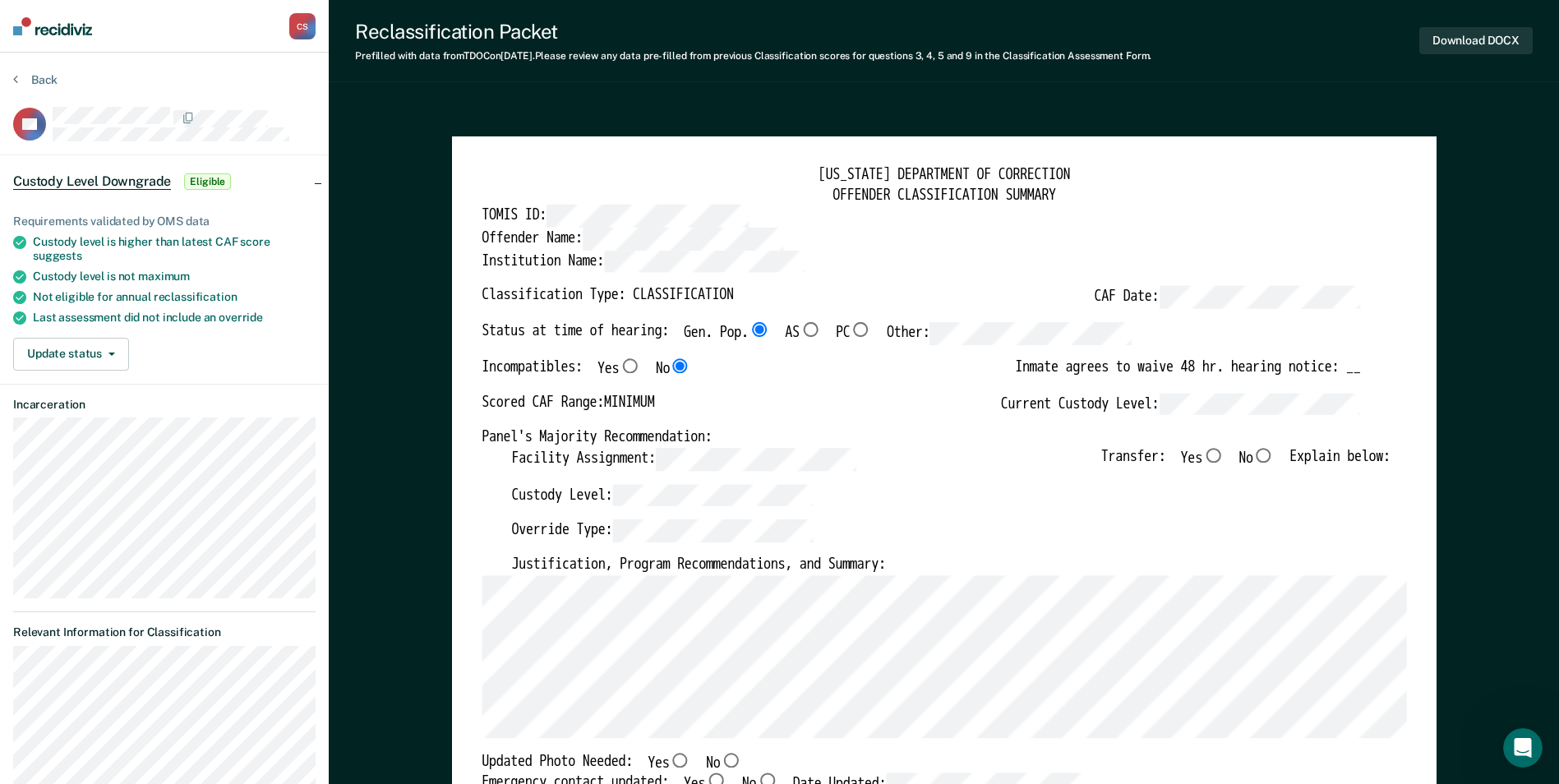 type on "x" 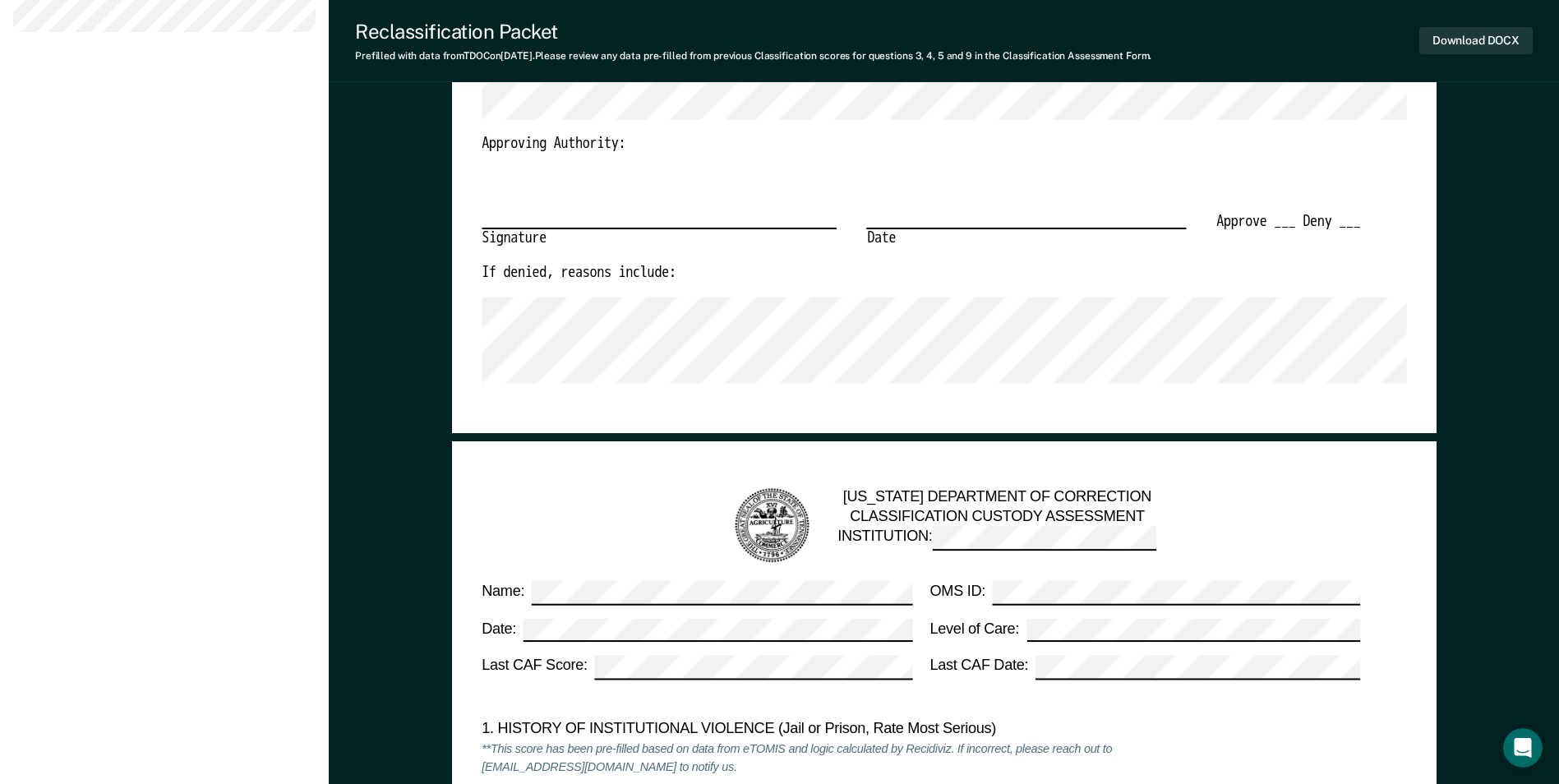 scroll, scrollTop: 904, scrollLeft: 0, axis: vertical 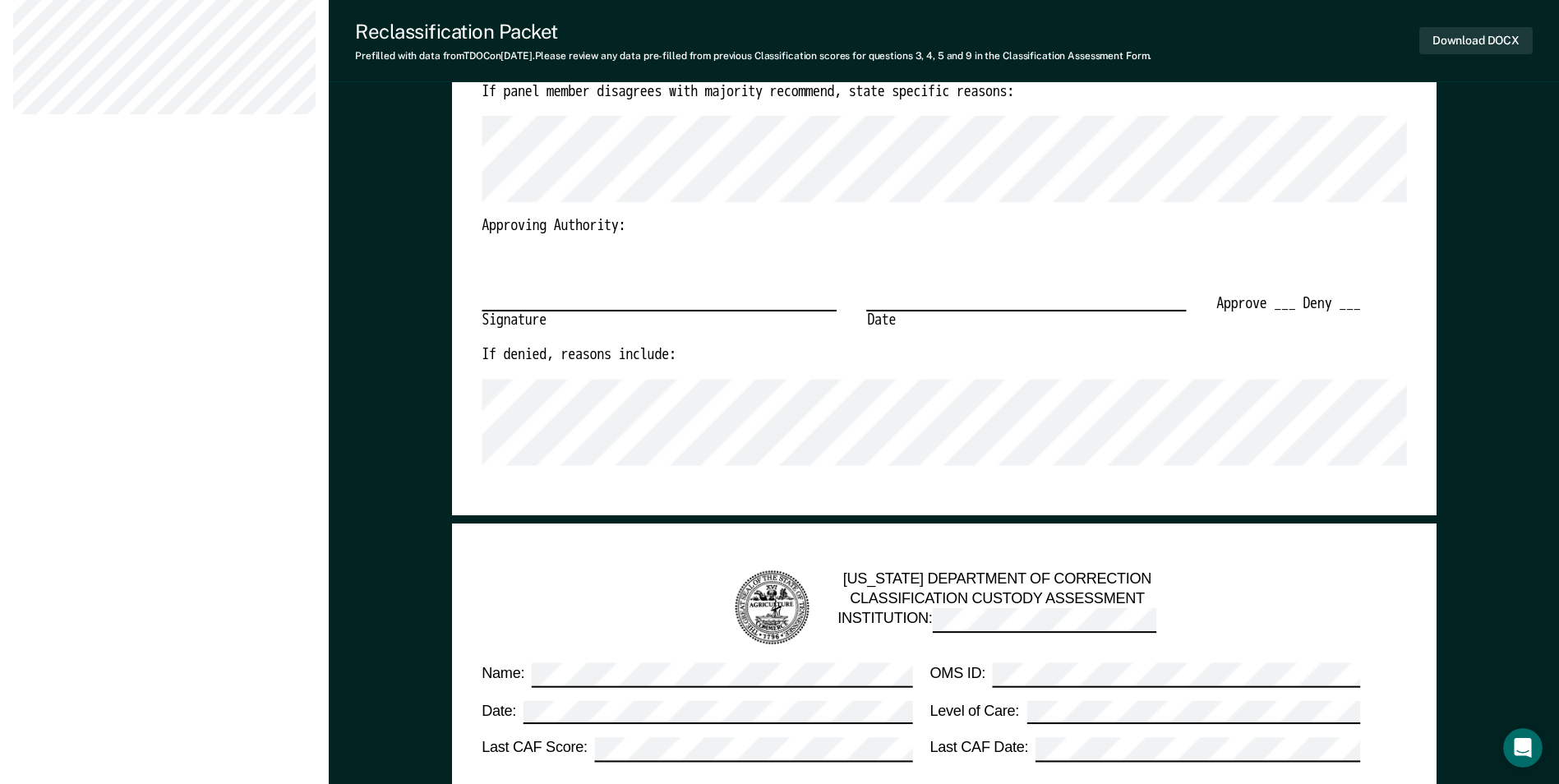 drag, startPoint x: 598, startPoint y: 281, endPoint x: 593, endPoint y: 290, distance: 10.29563 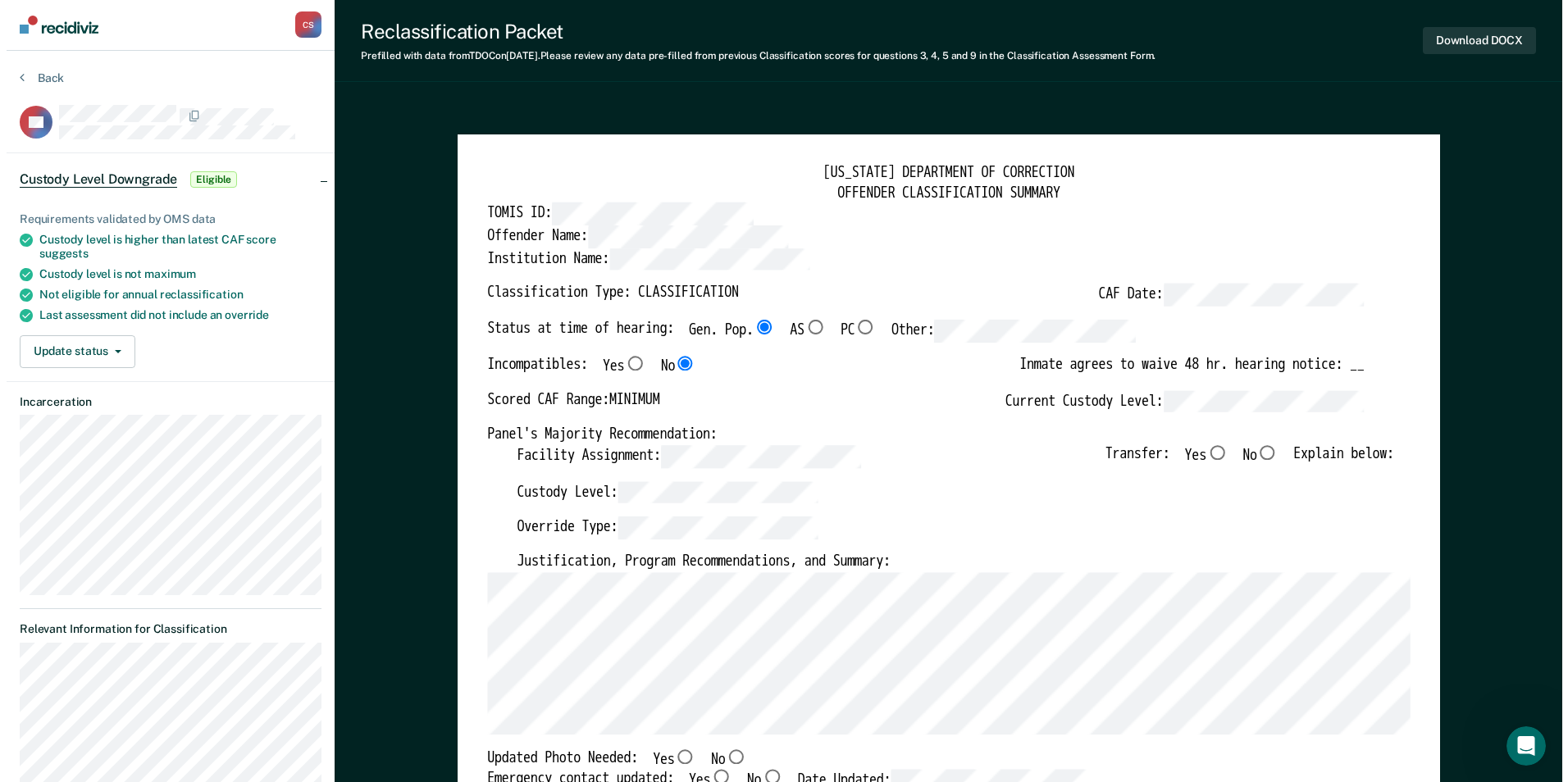 scroll, scrollTop: 0, scrollLeft: 0, axis: both 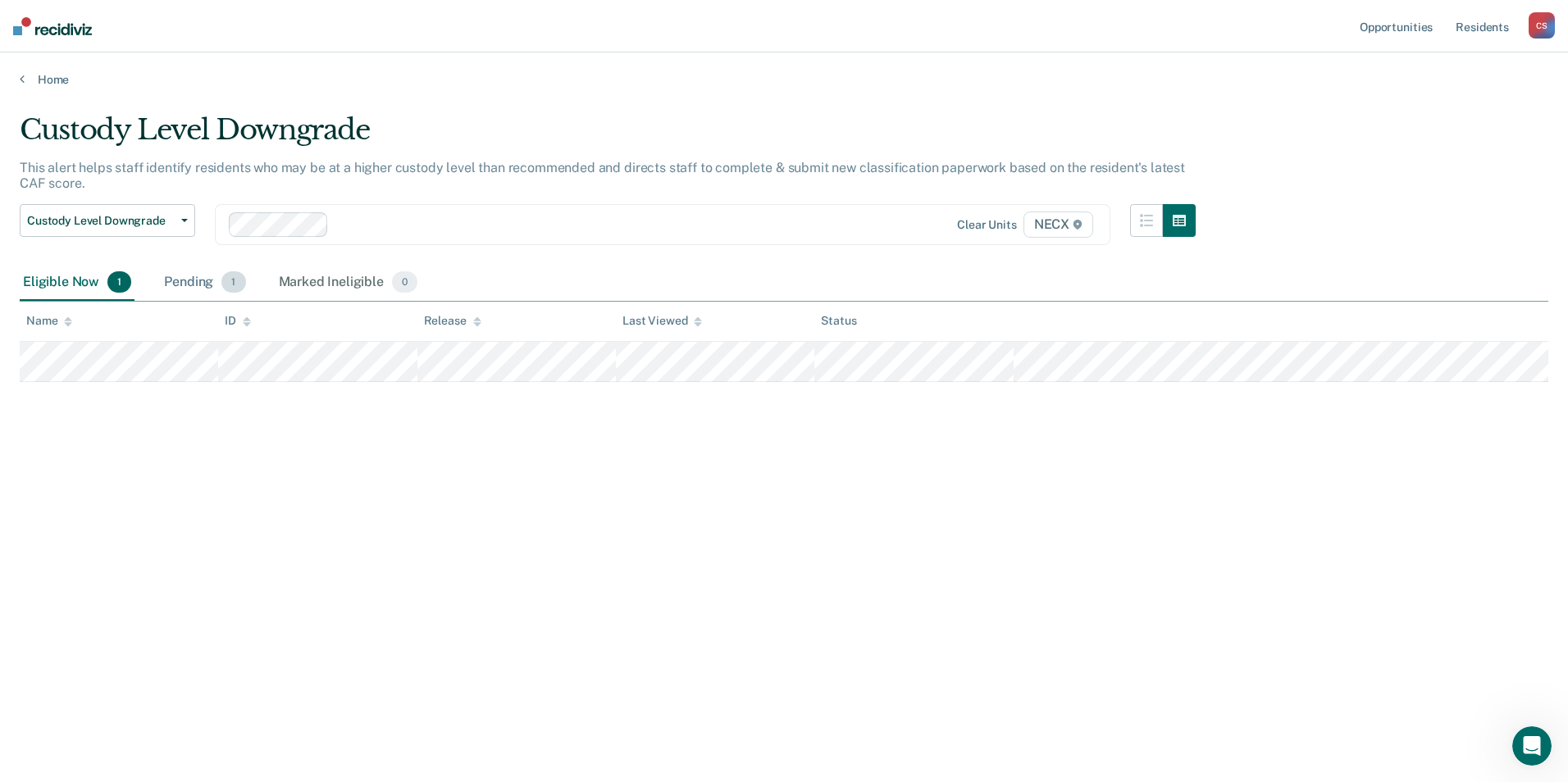 click on "Pending 1" at bounding box center [204, 283] 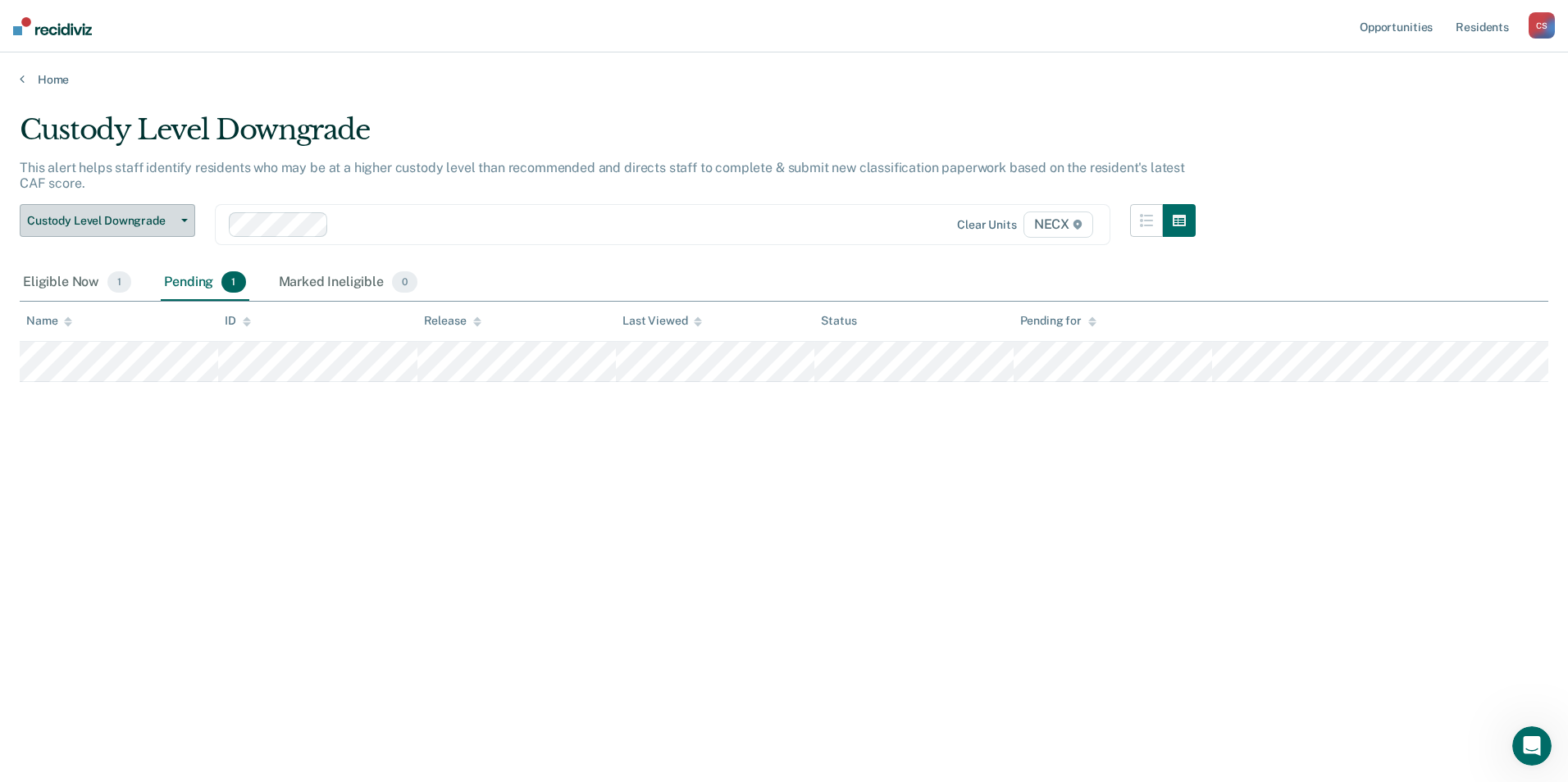 click on "Custody Level Downgrade" at bounding box center [101, 221] 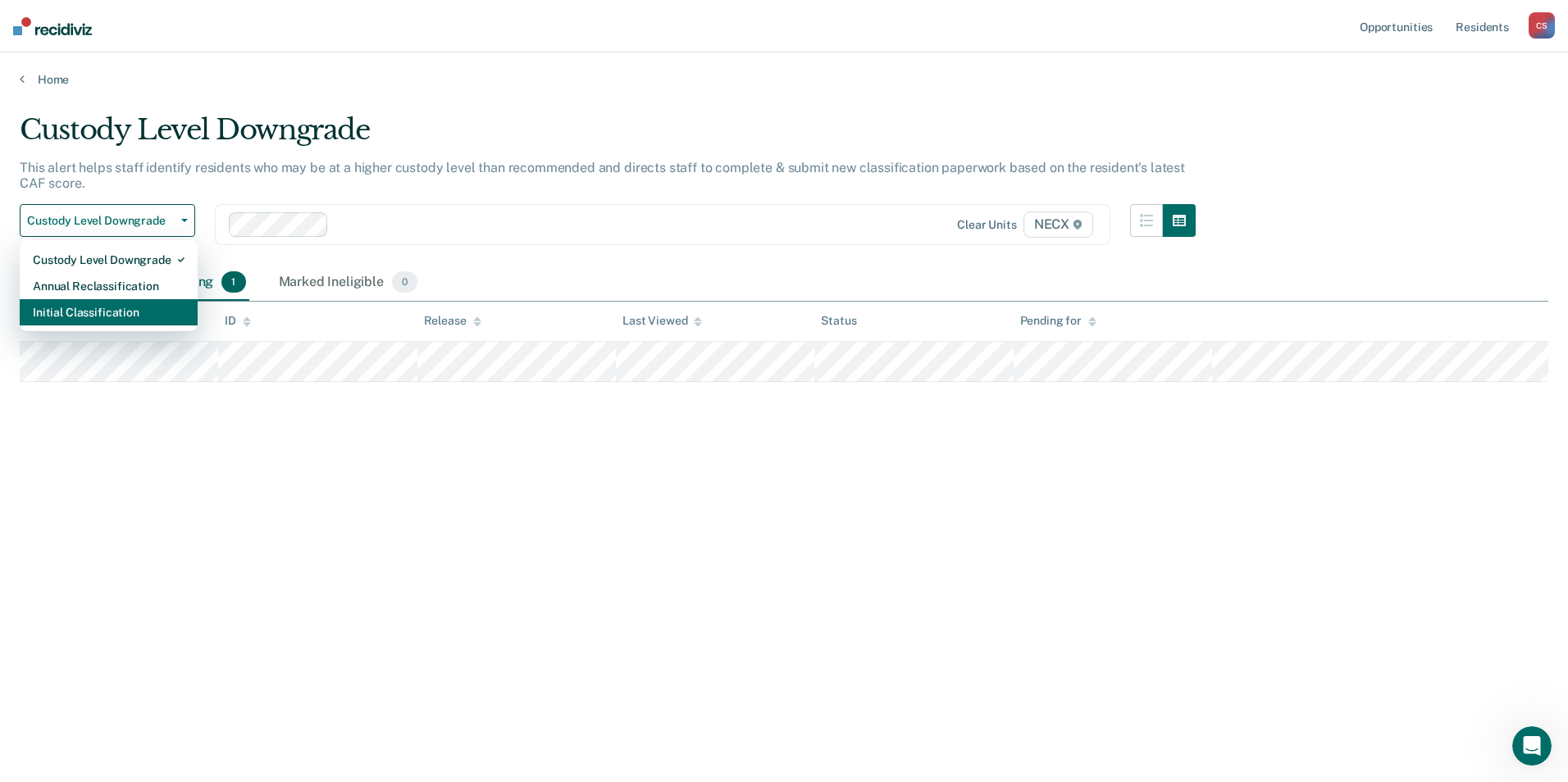 click on "Initial Classification" at bounding box center [108, 312] 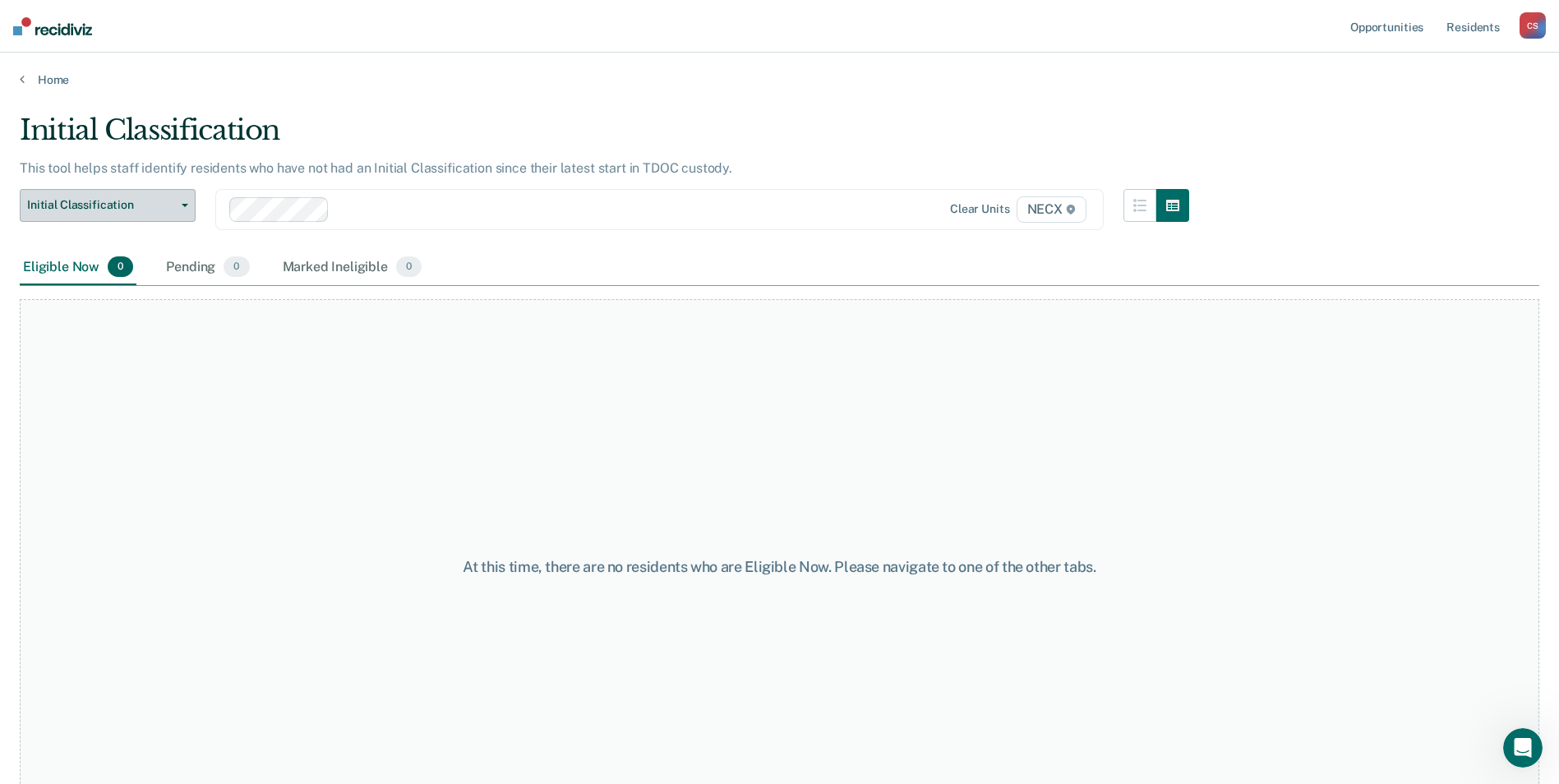 click on "Initial Classification" at bounding box center [101, 205] 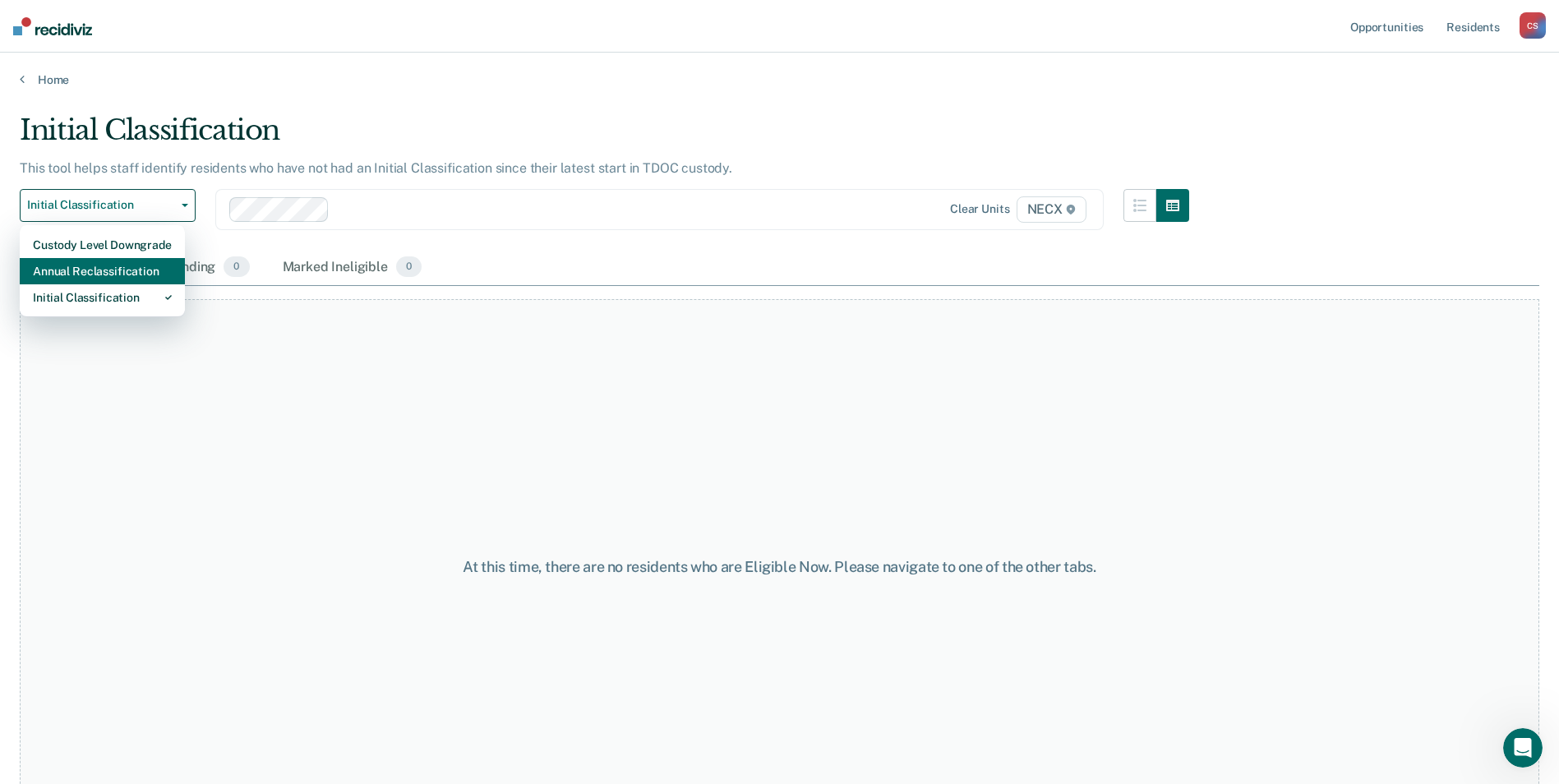 click on "Annual Reclassification" at bounding box center [102, 271] 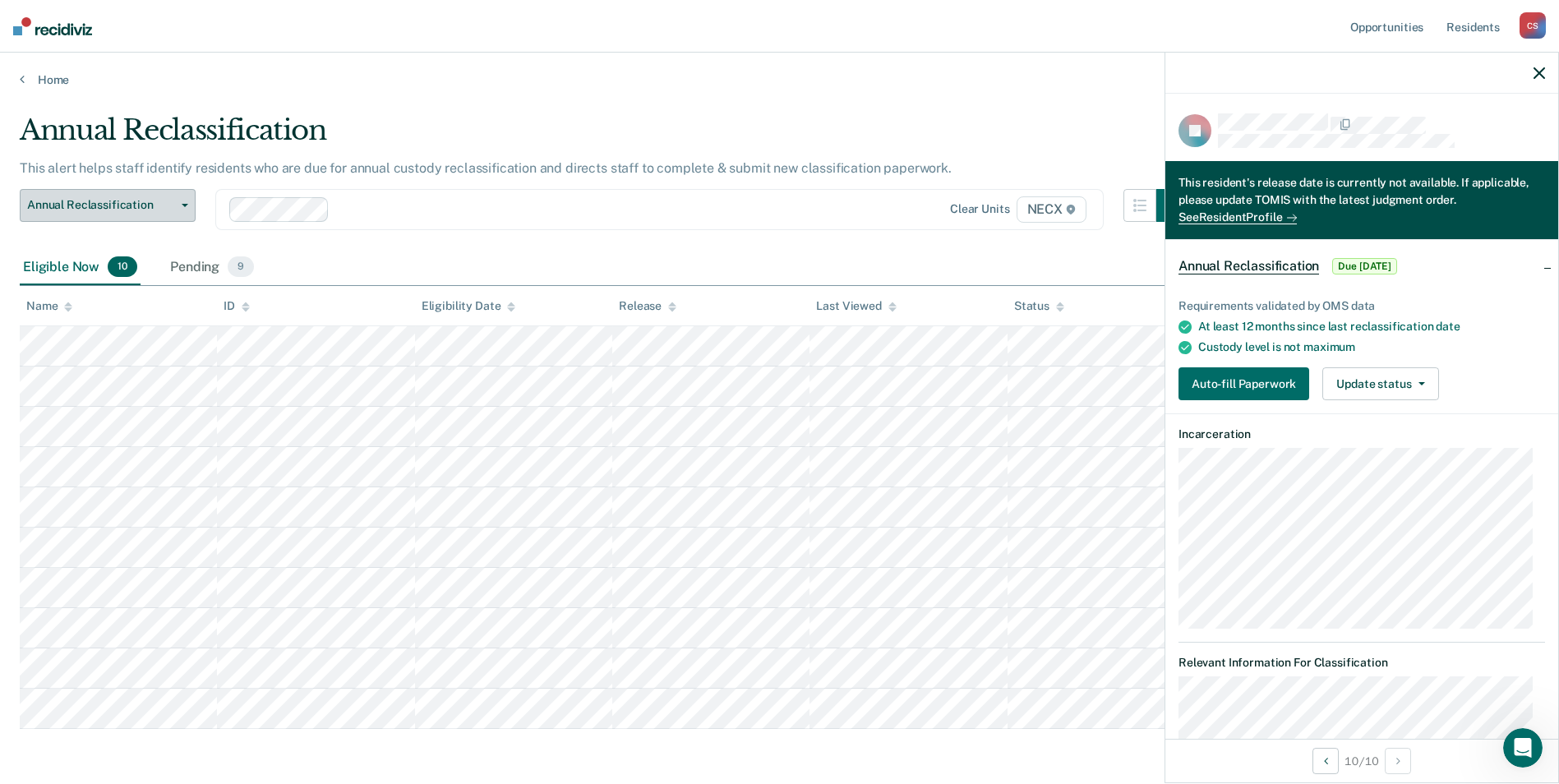 click on "Annual Reclassification" at bounding box center [101, 205] 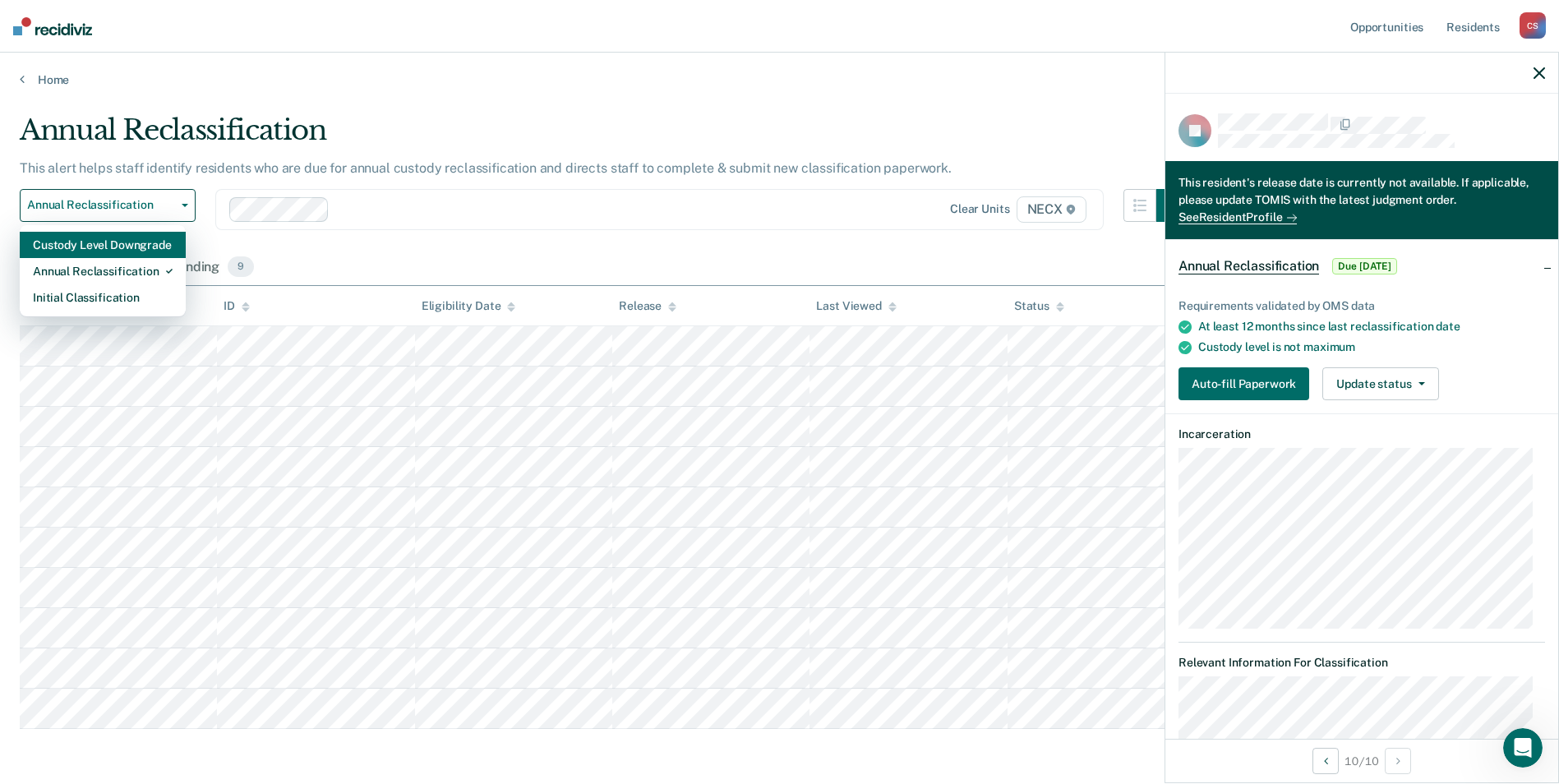 click on "Custody Level Downgrade" at bounding box center [103, 245] 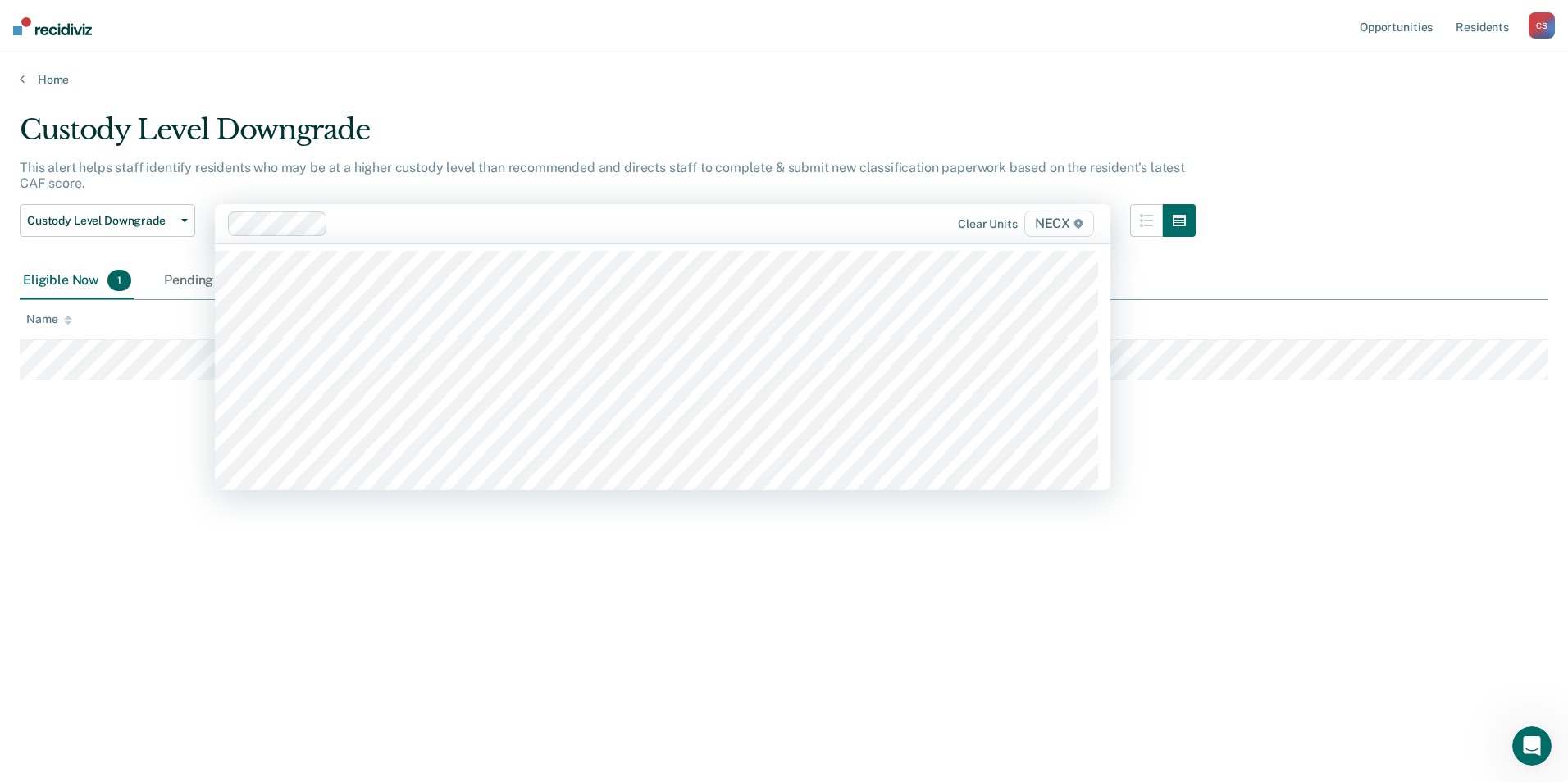click on "NECX" at bounding box center [1059, 224] 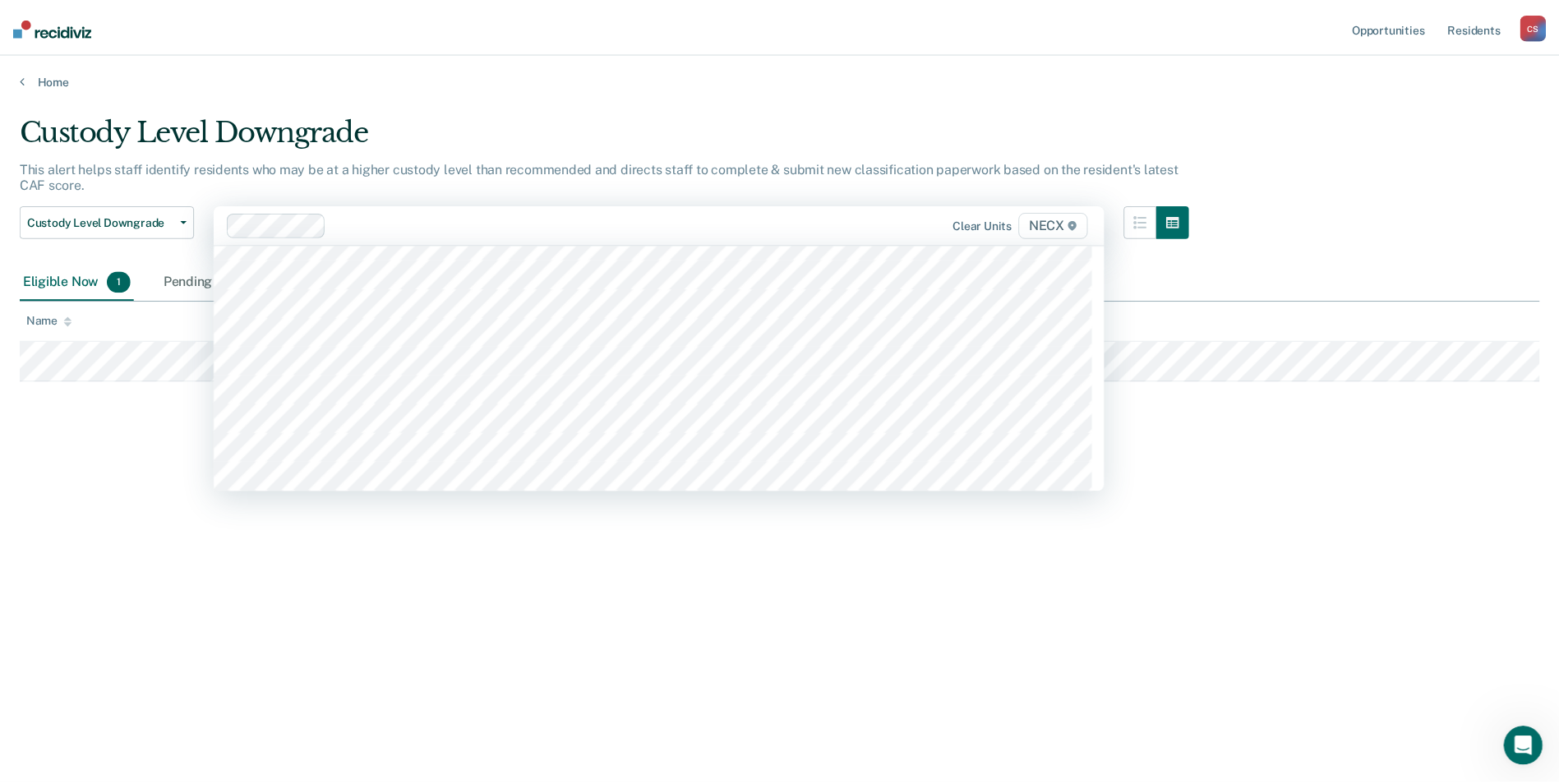scroll, scrollTop: 5835, scrollLeft: 0, axis: vertical 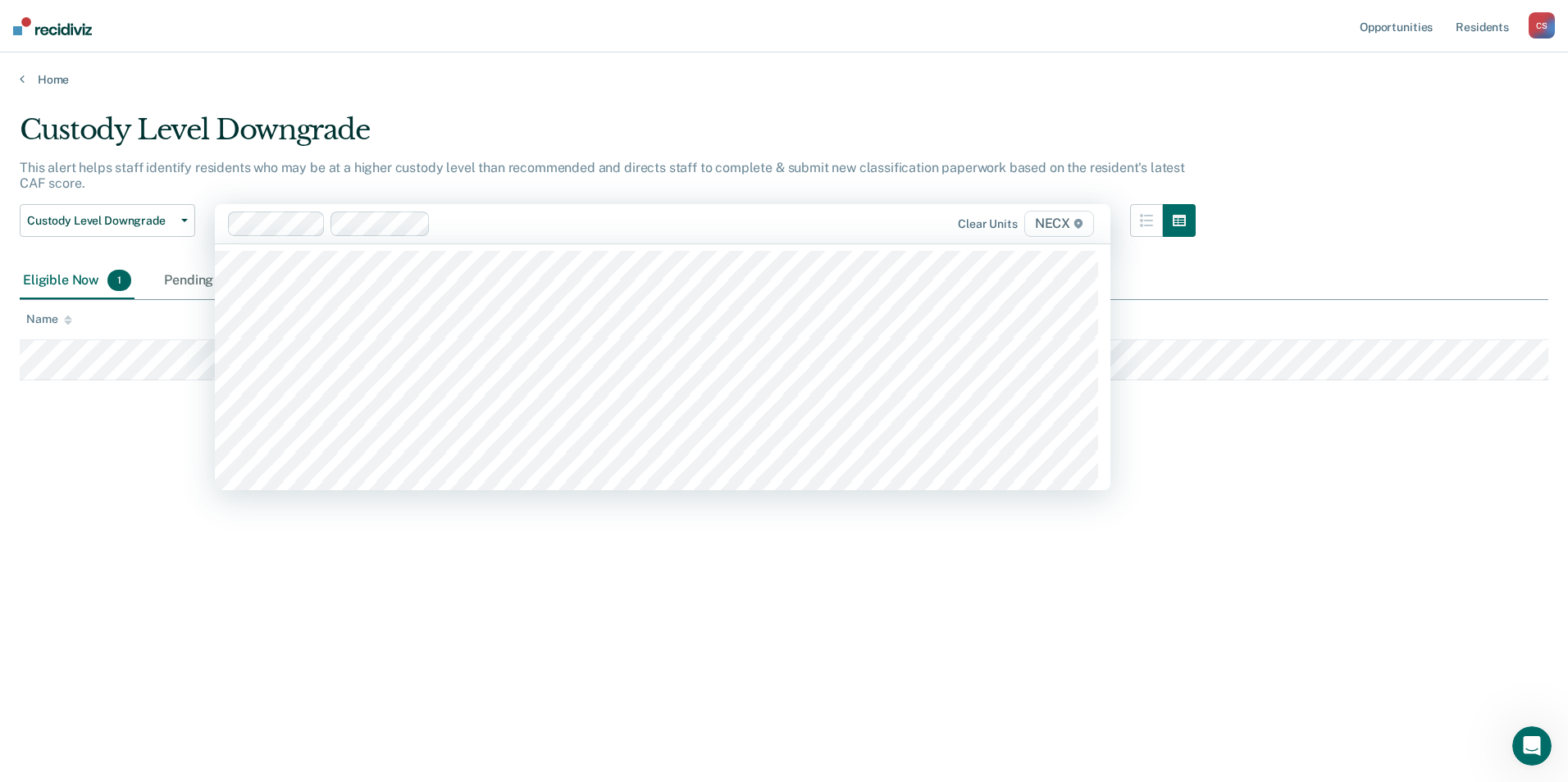 click on "Clear   units NECX" at bounding box center (967, 224) 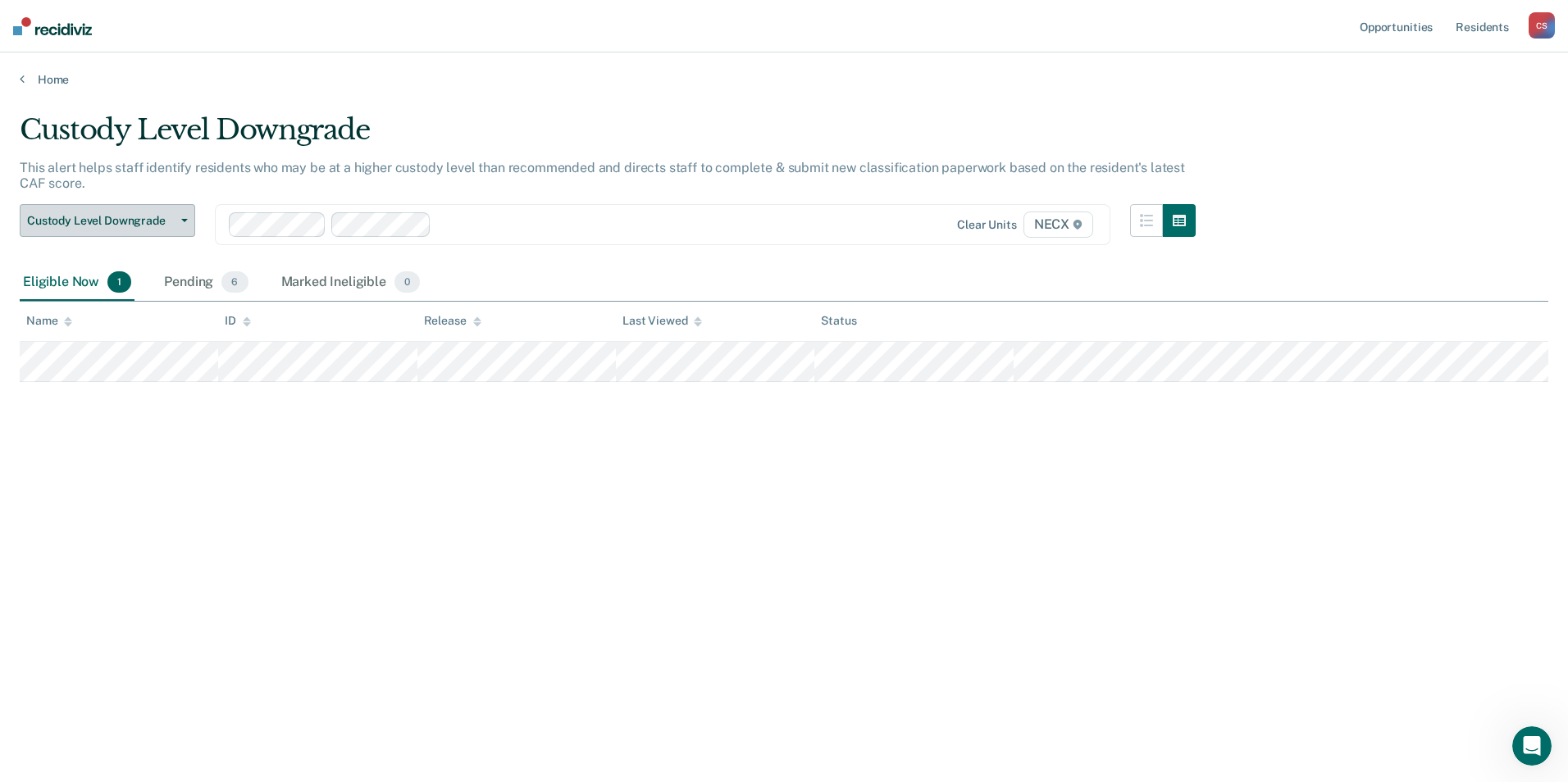 click on "Custody Level Downgrade" at bounding box center [101, 221] 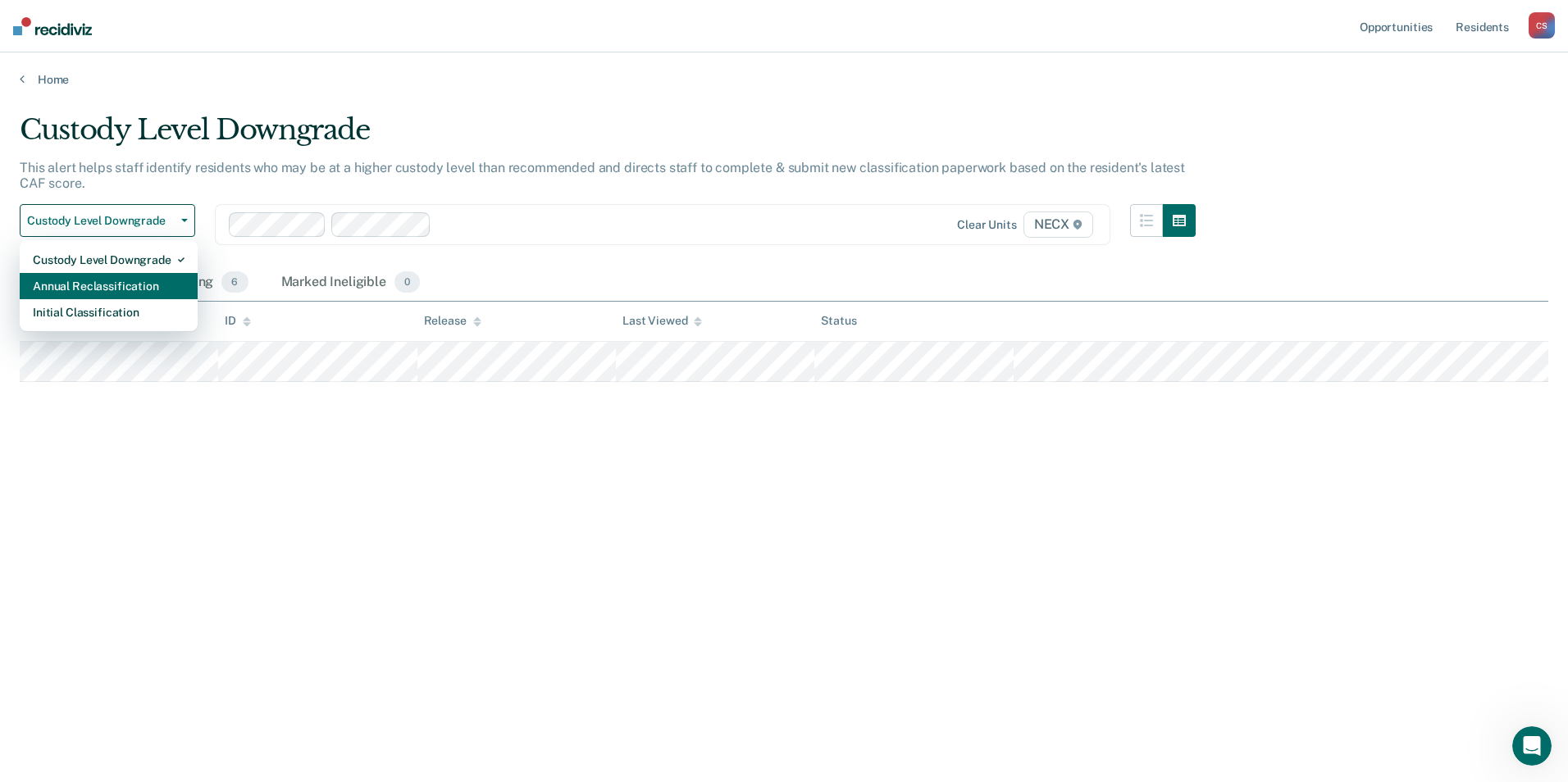 click on "Annual Reclassification" at bounding box center [108, 286] 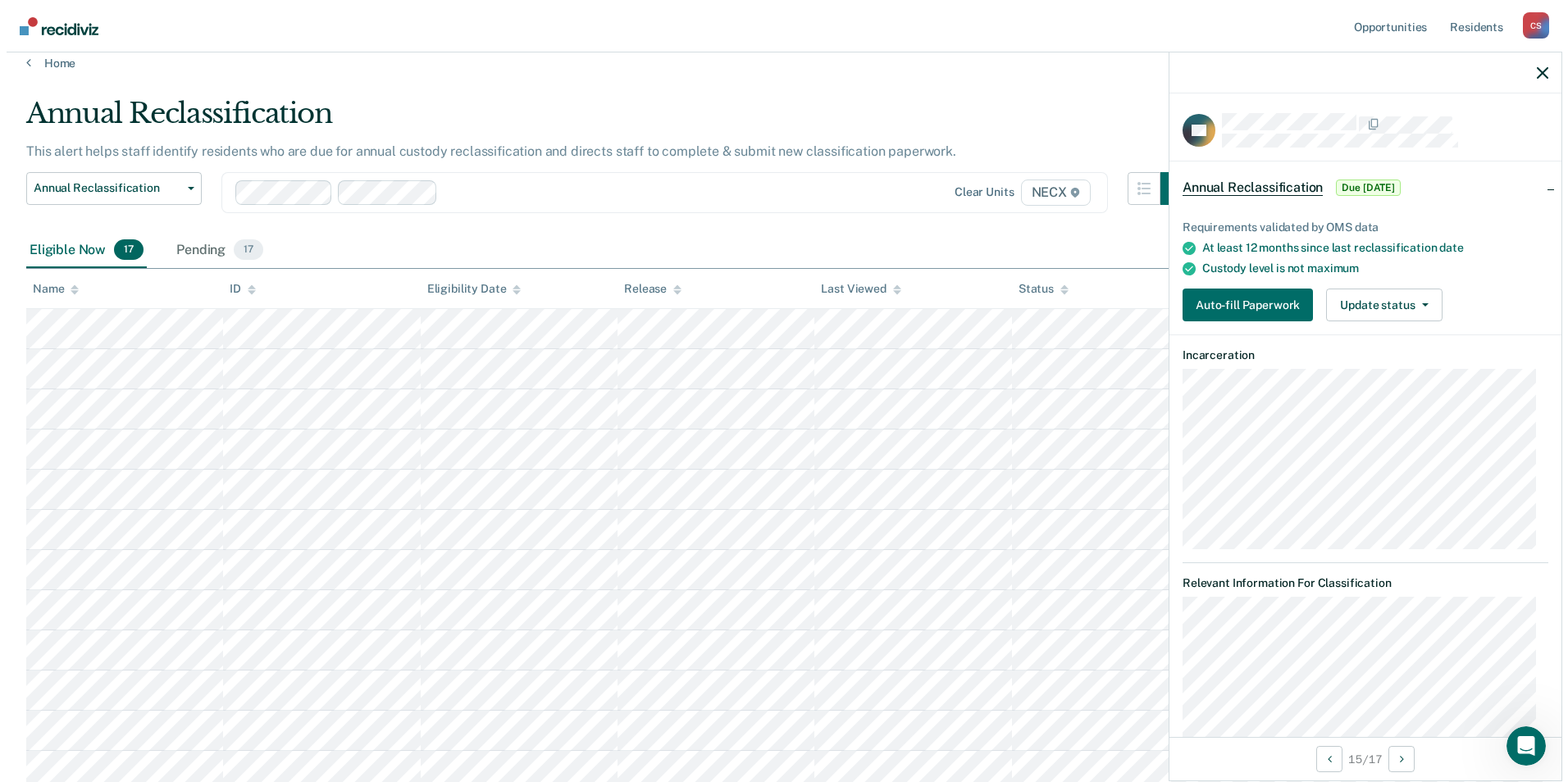 scroll, scrollTop: 0, scrollLeft: 0, axis: both 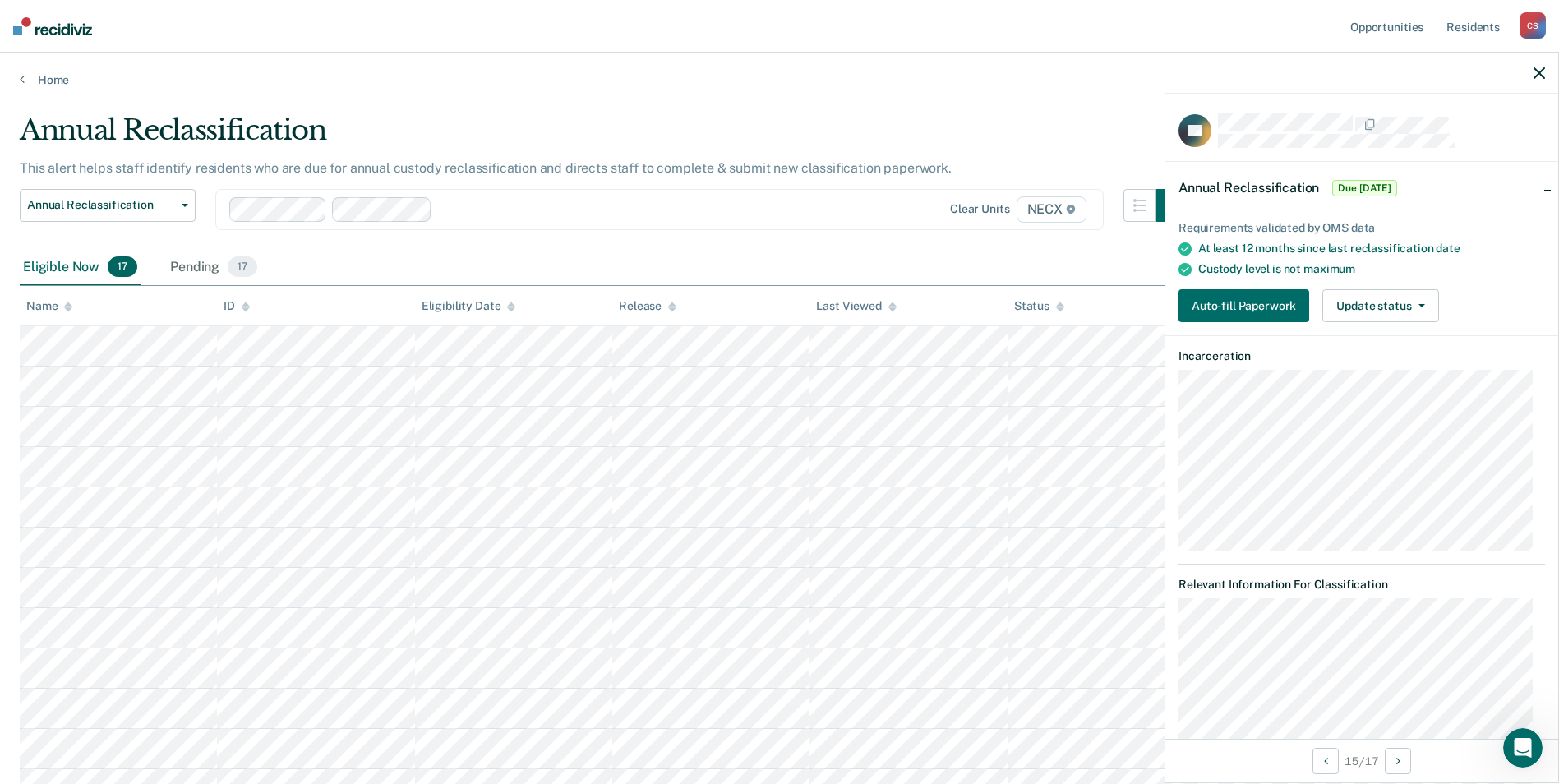 click 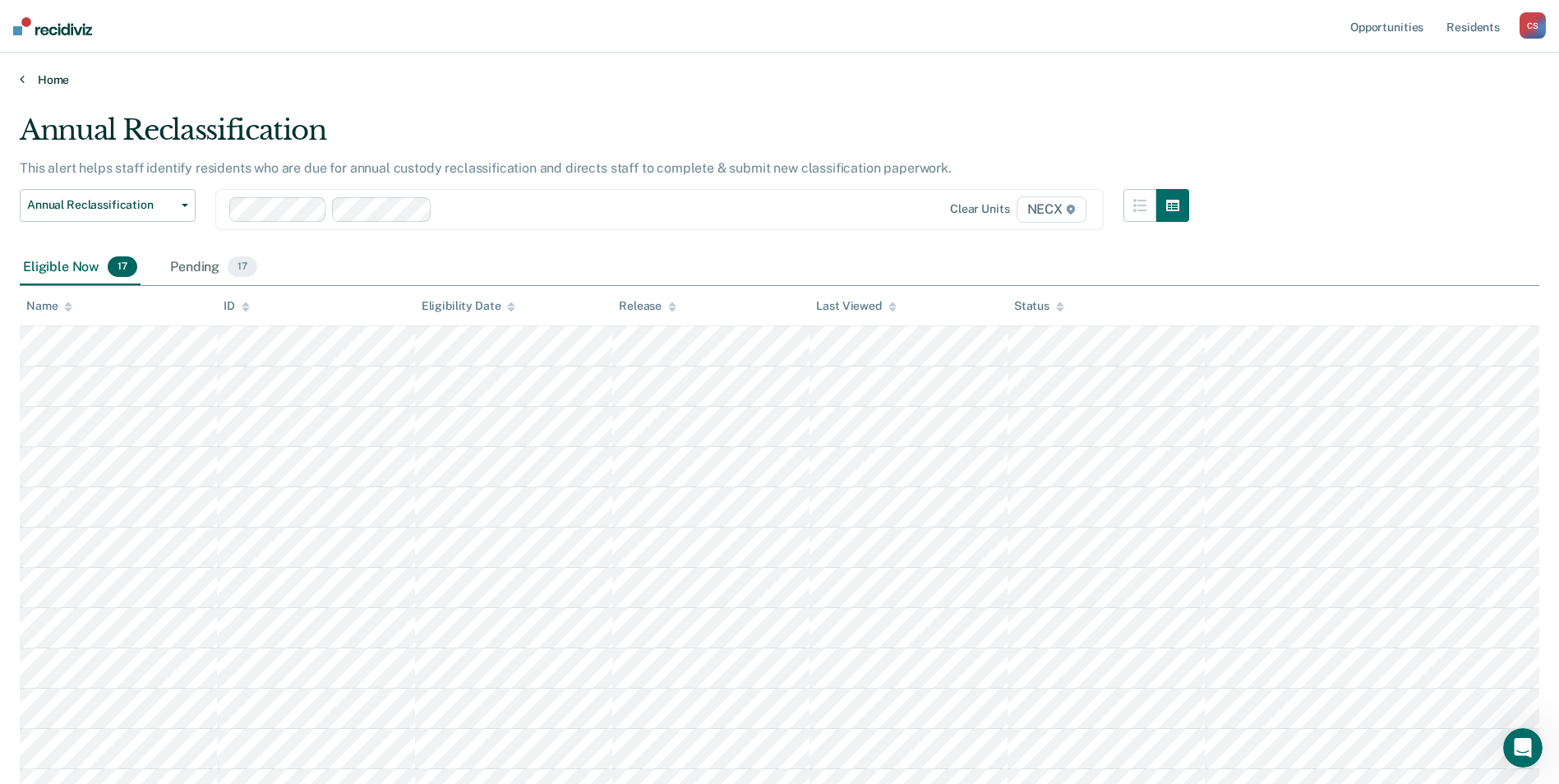 click on "Home" at bounding box center (779, 80) 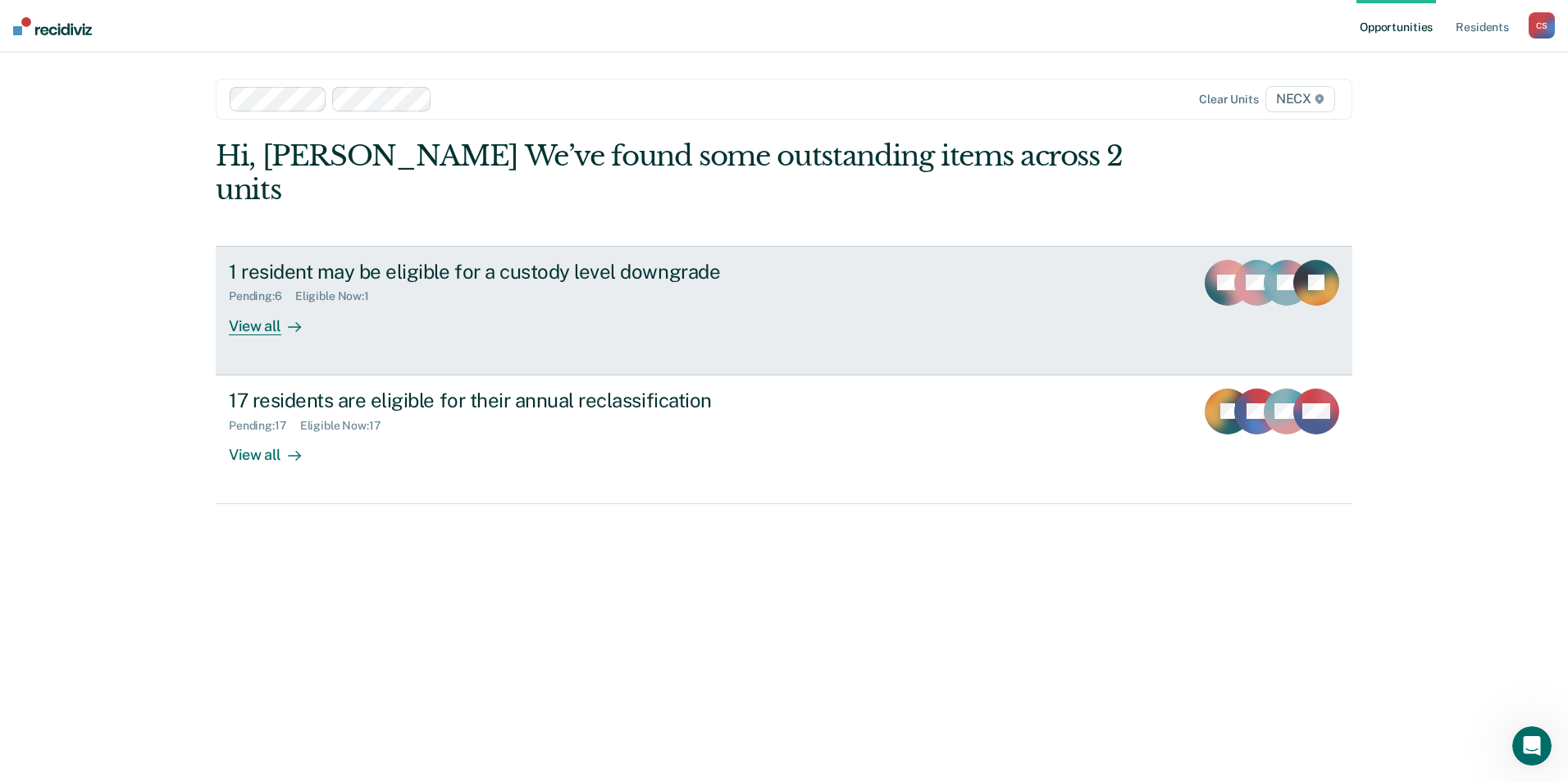 click on "View all" at bounding box center [275, 319] 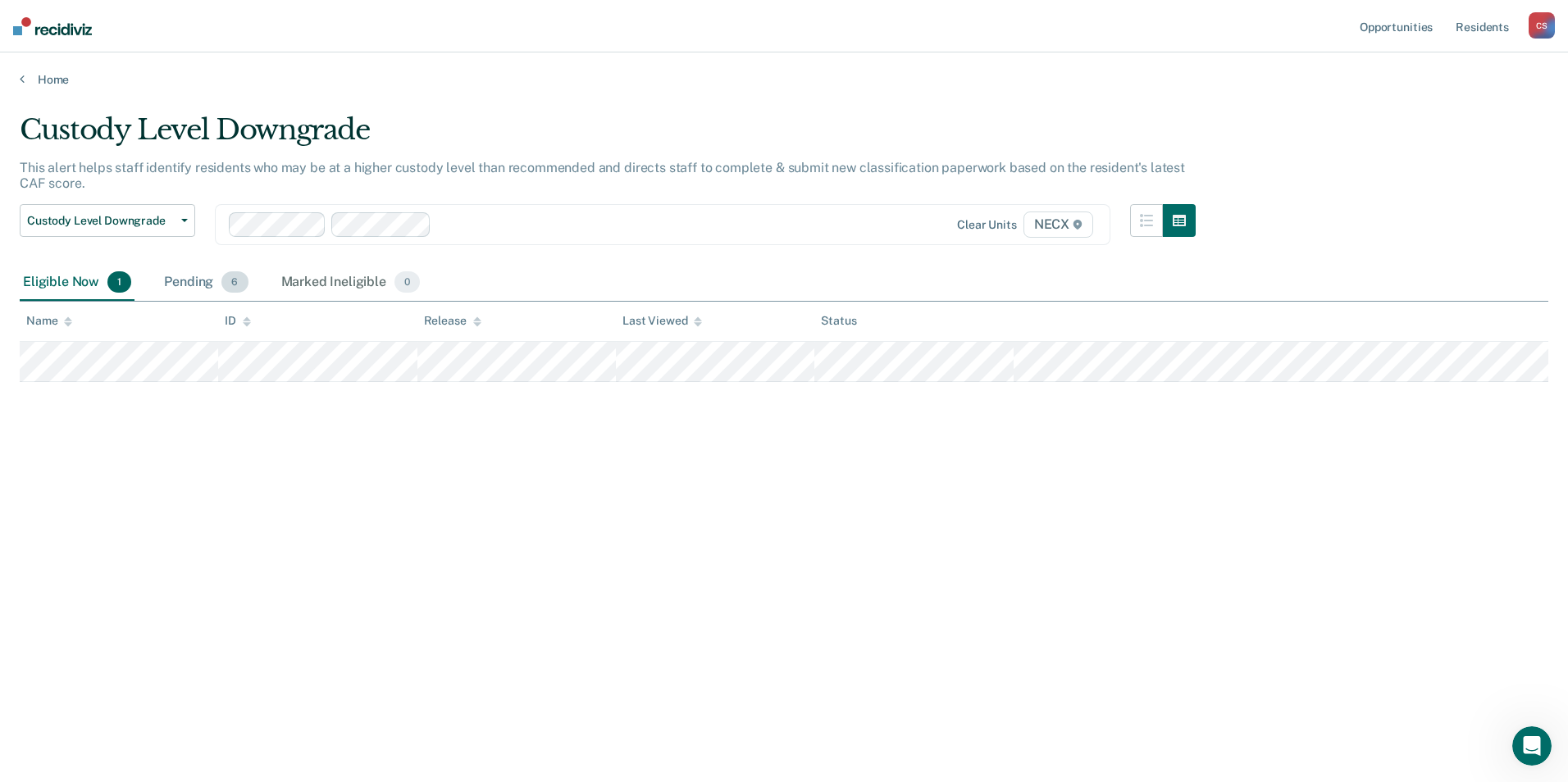 click on "Pending 6" at bounding box center (206, 283) 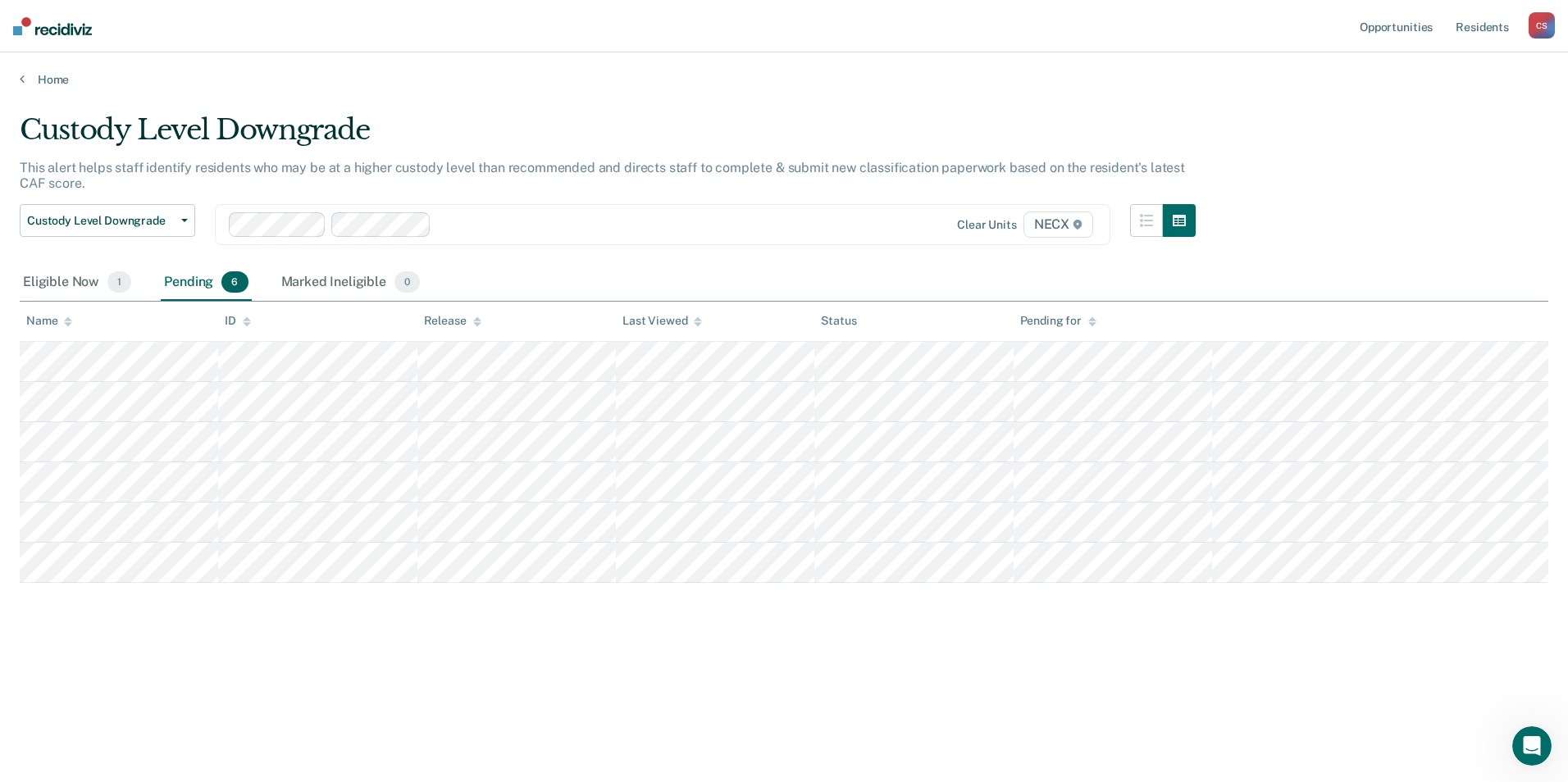 click on "Pending 6" at bounding box center (206, 283) 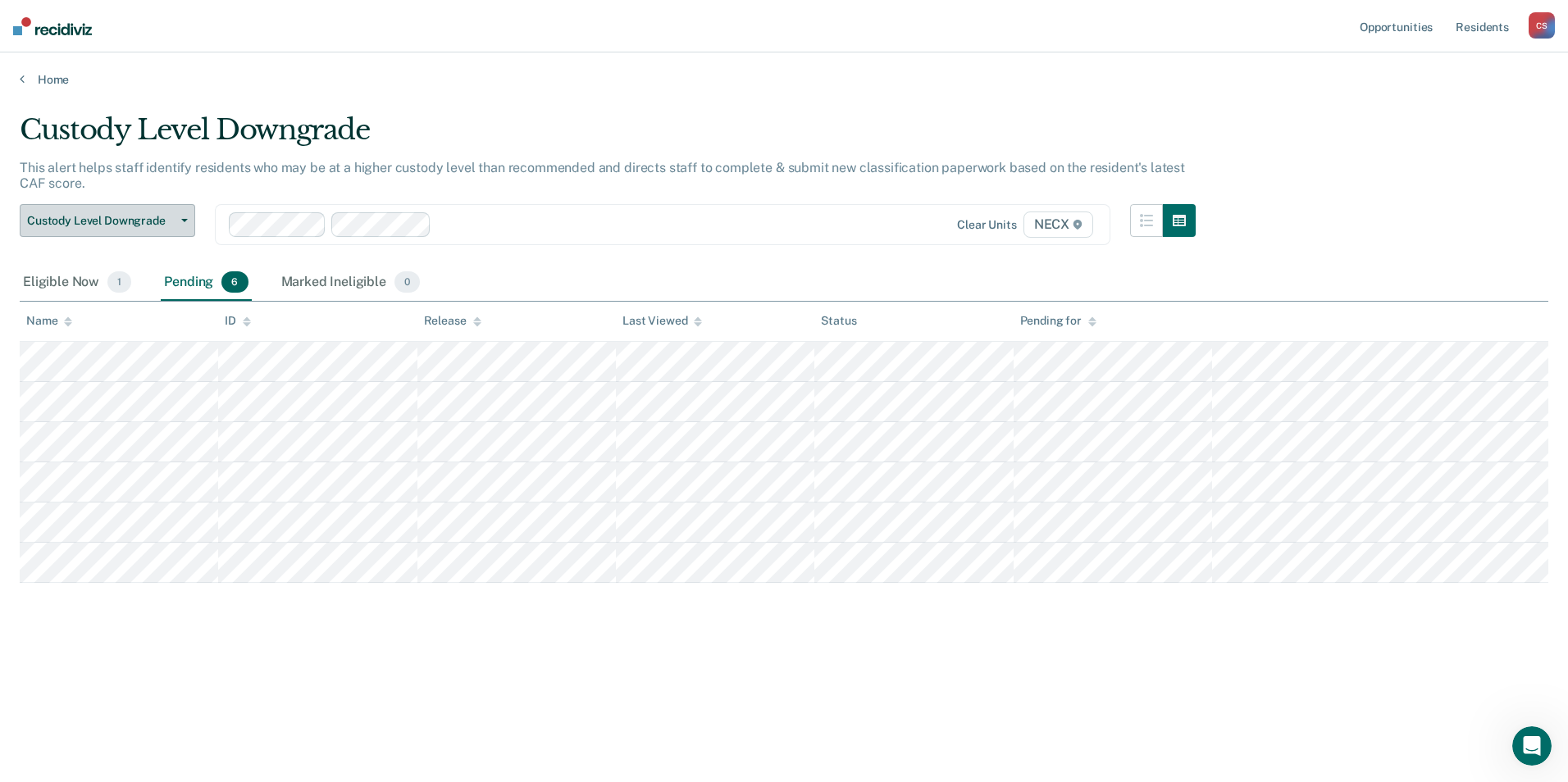 click on "Custody Level Downgrade" at bounding box center [101, 221] 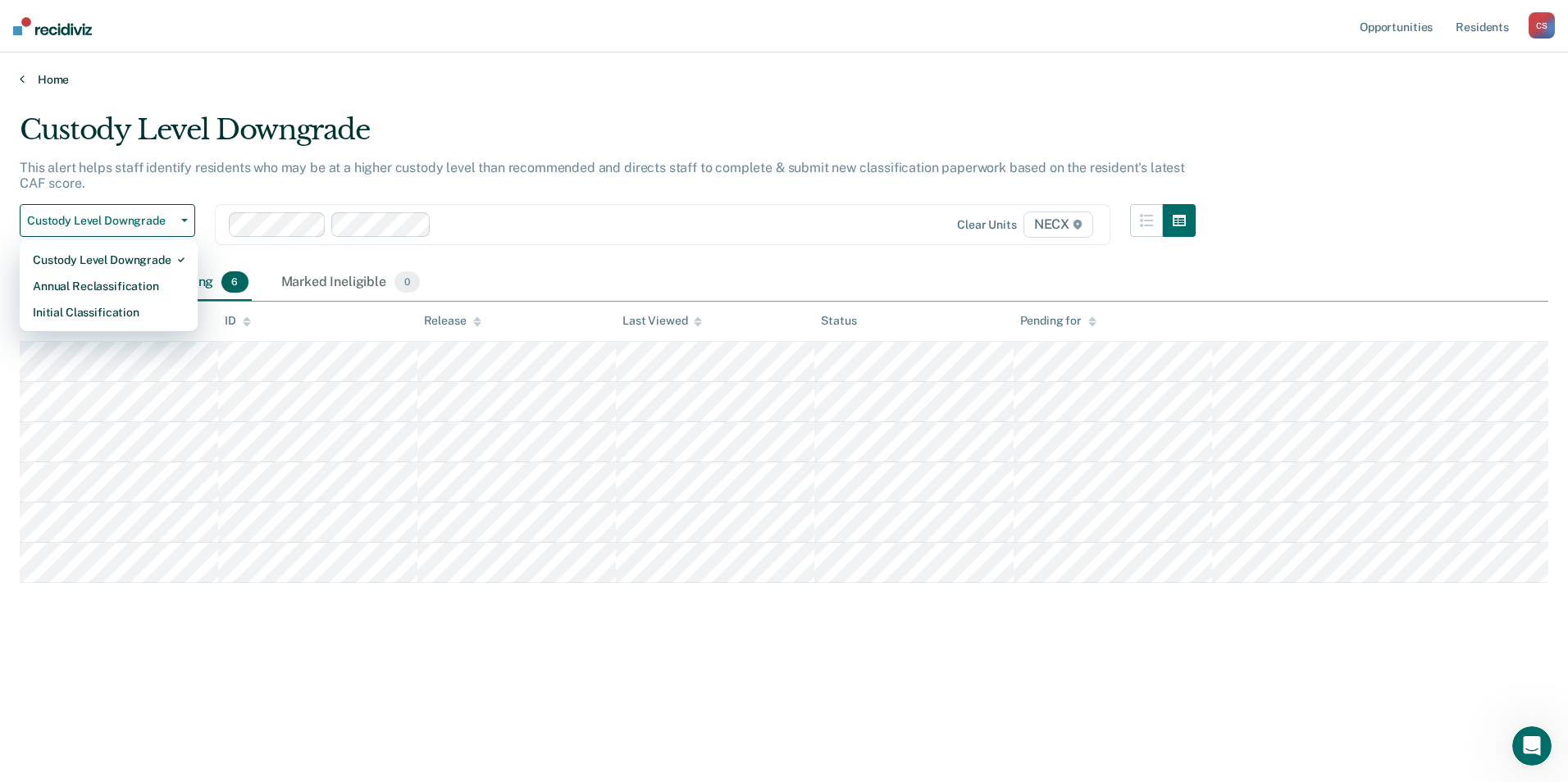 click on "Home" at bounding box center (784, 80) 